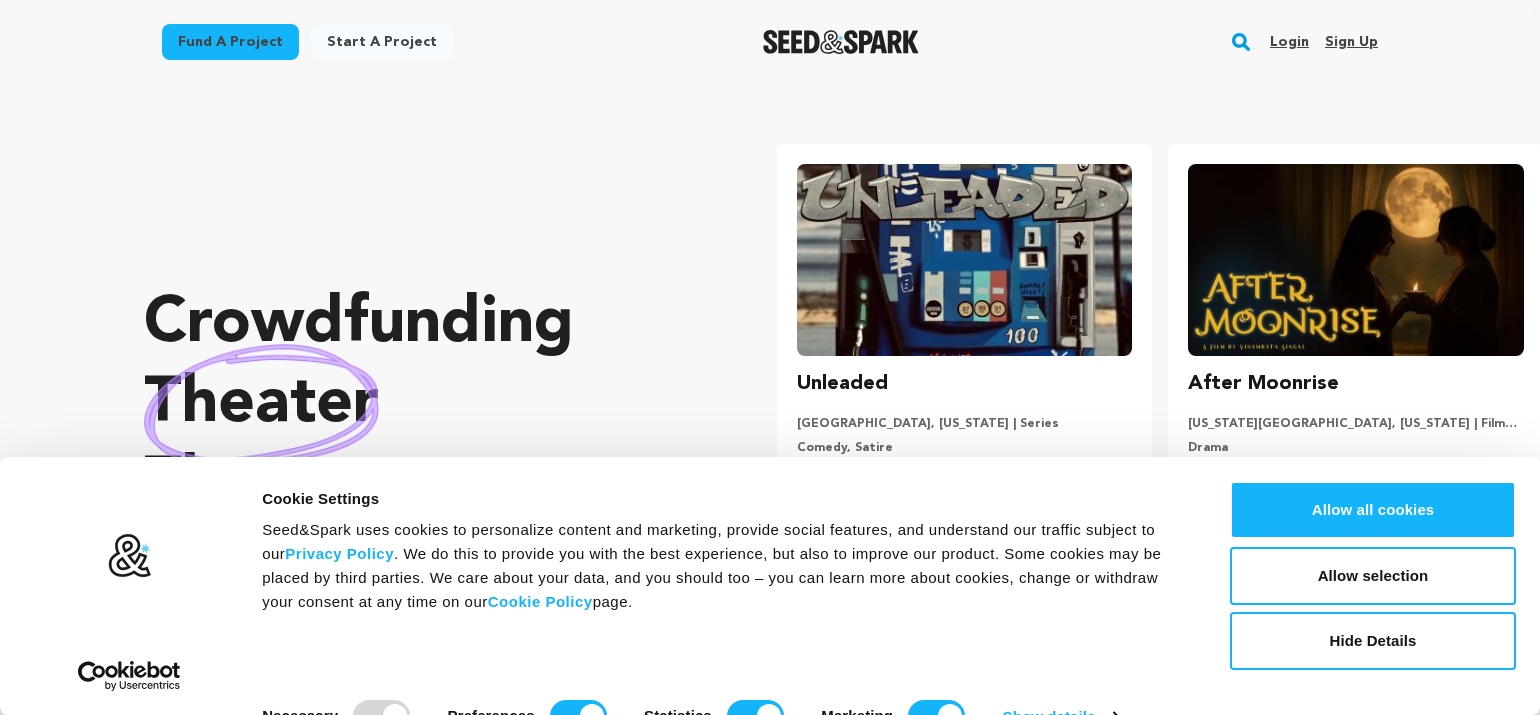 scroll, scrollTop: 0, scrollLeft: 0, axis: both 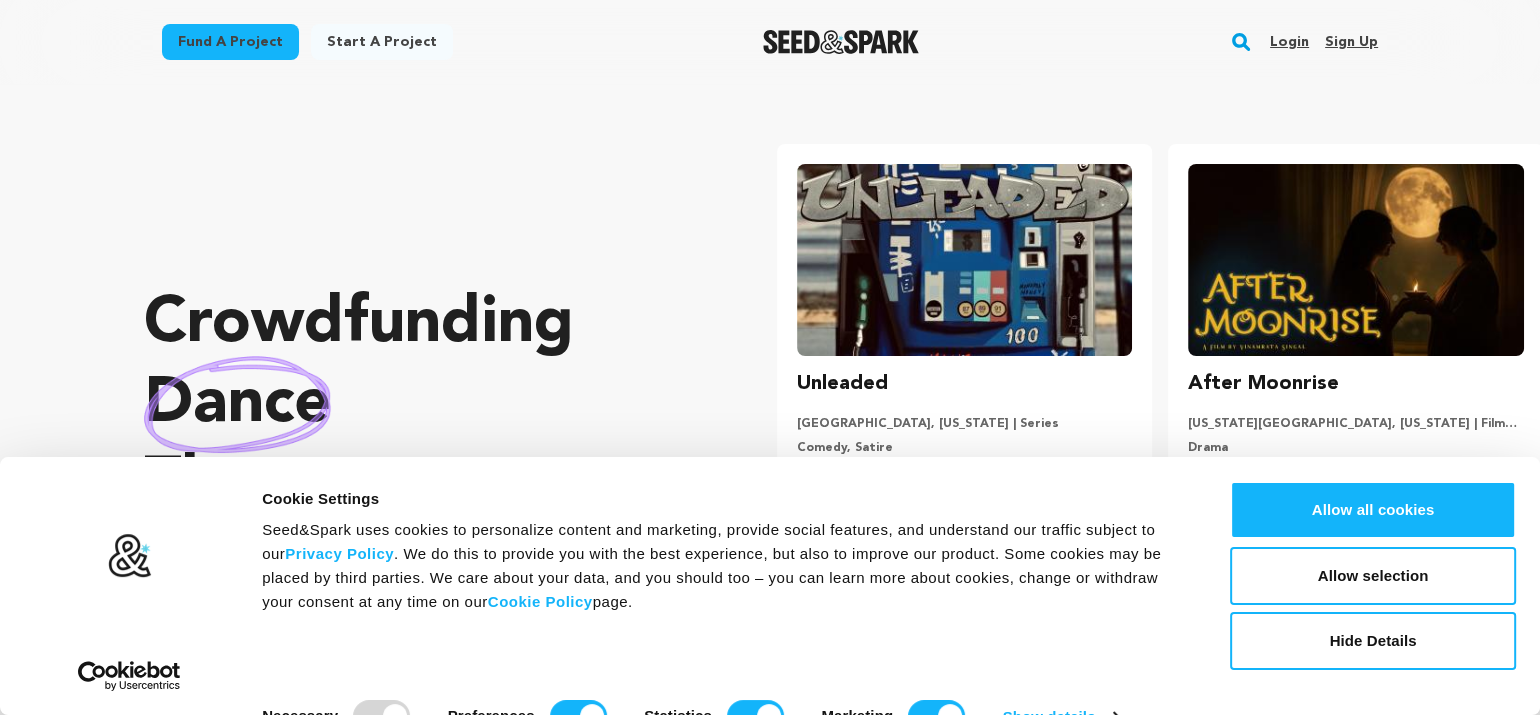 click on "Login" at bounding box center [1289, 42] 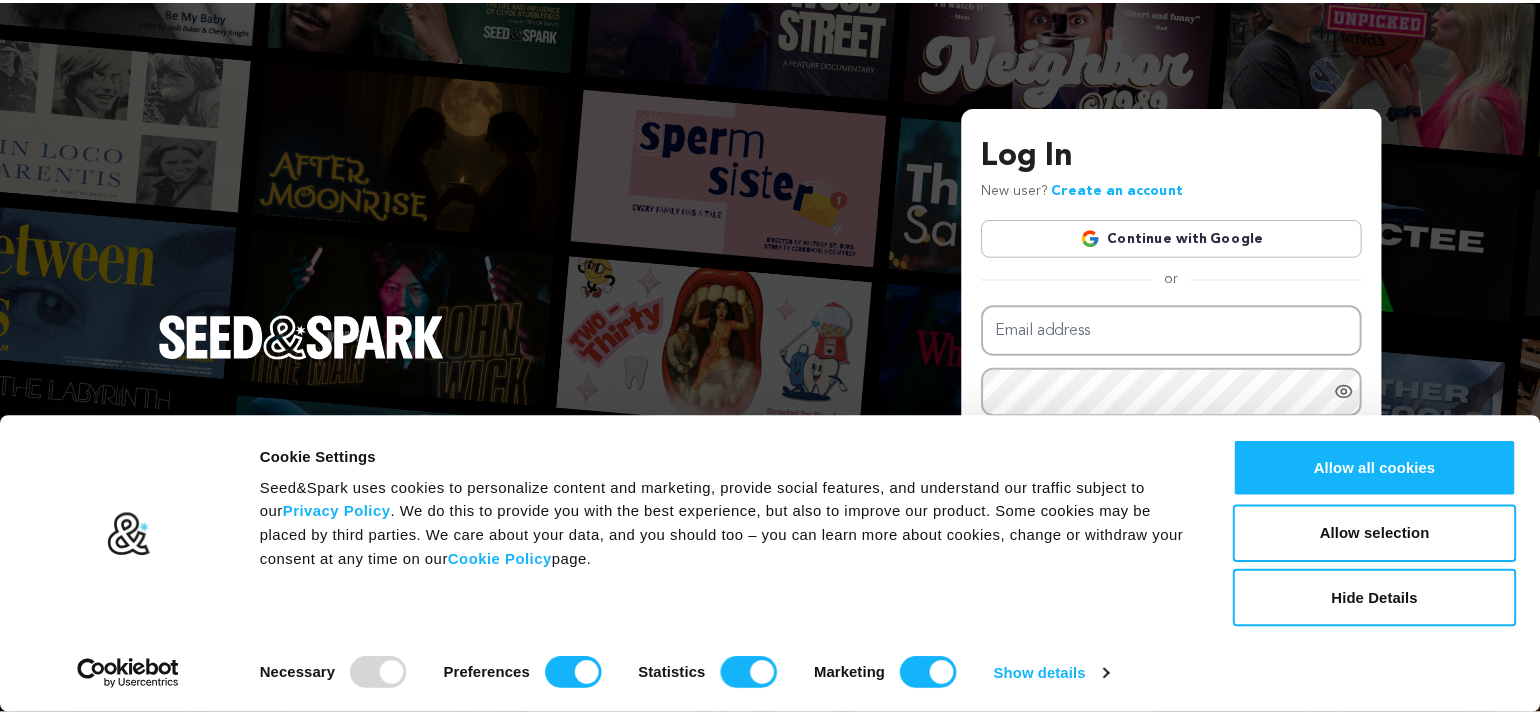 scroll, scrollTop: 0, scrollLeft: 0, axis: both 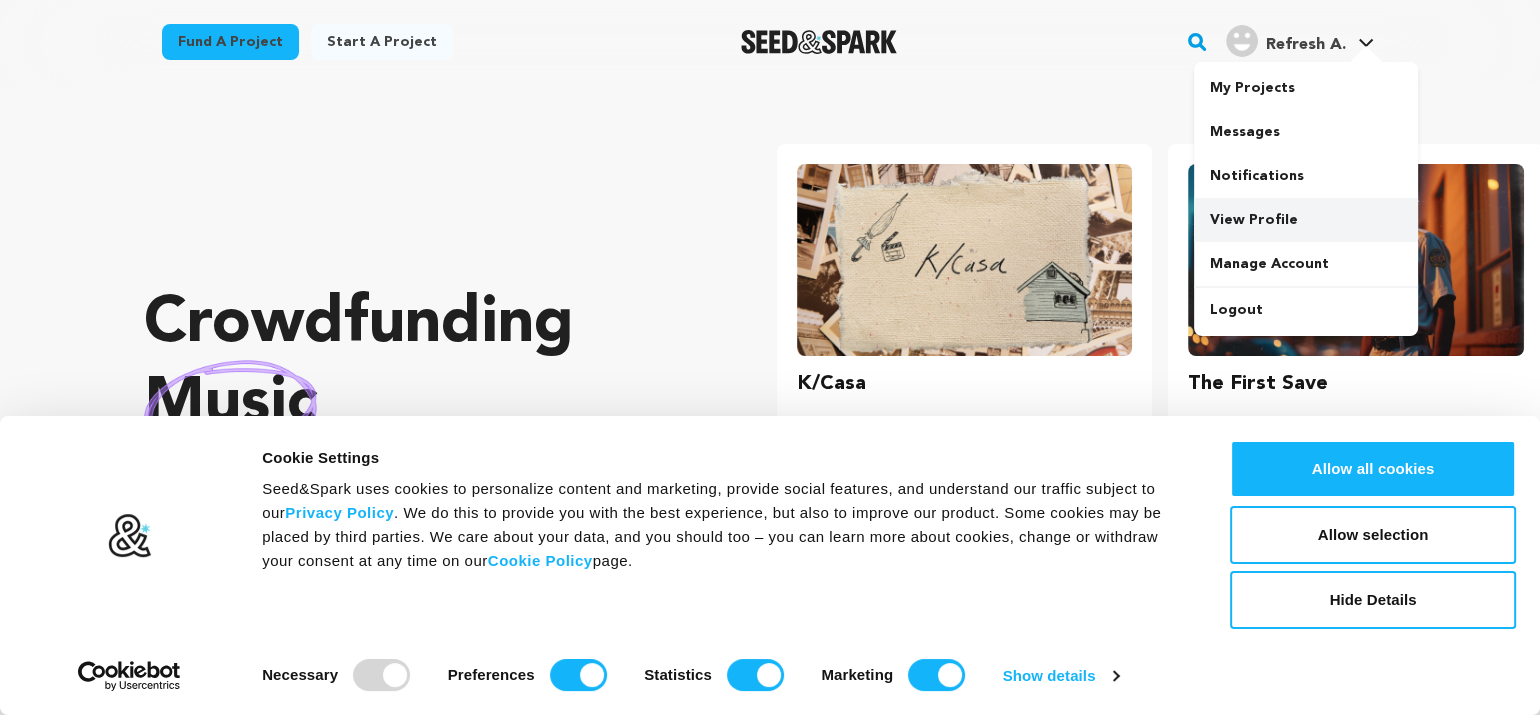 click on "View Profile" at bounding box center [1306, 220] 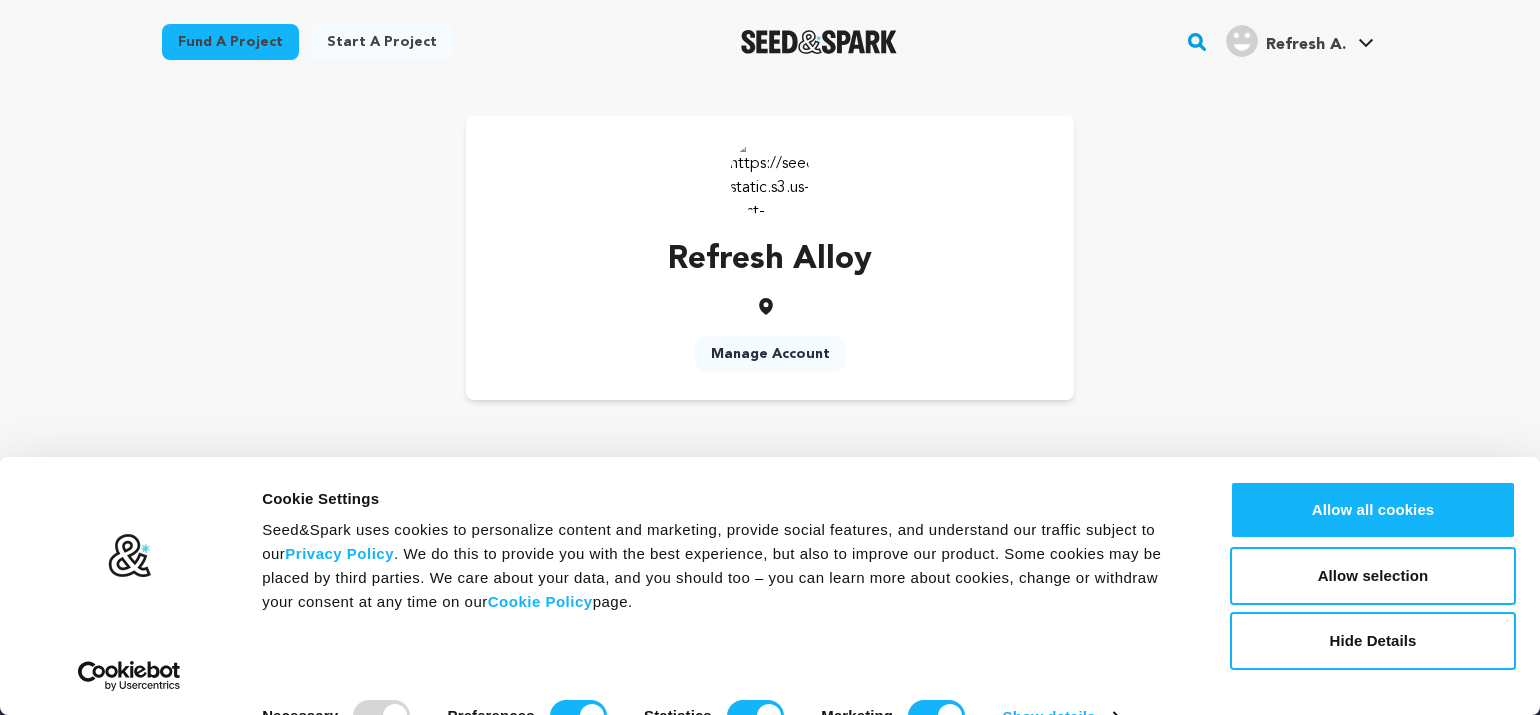scroll, scrollTop: 0, scrollLeft: 0, axis: both 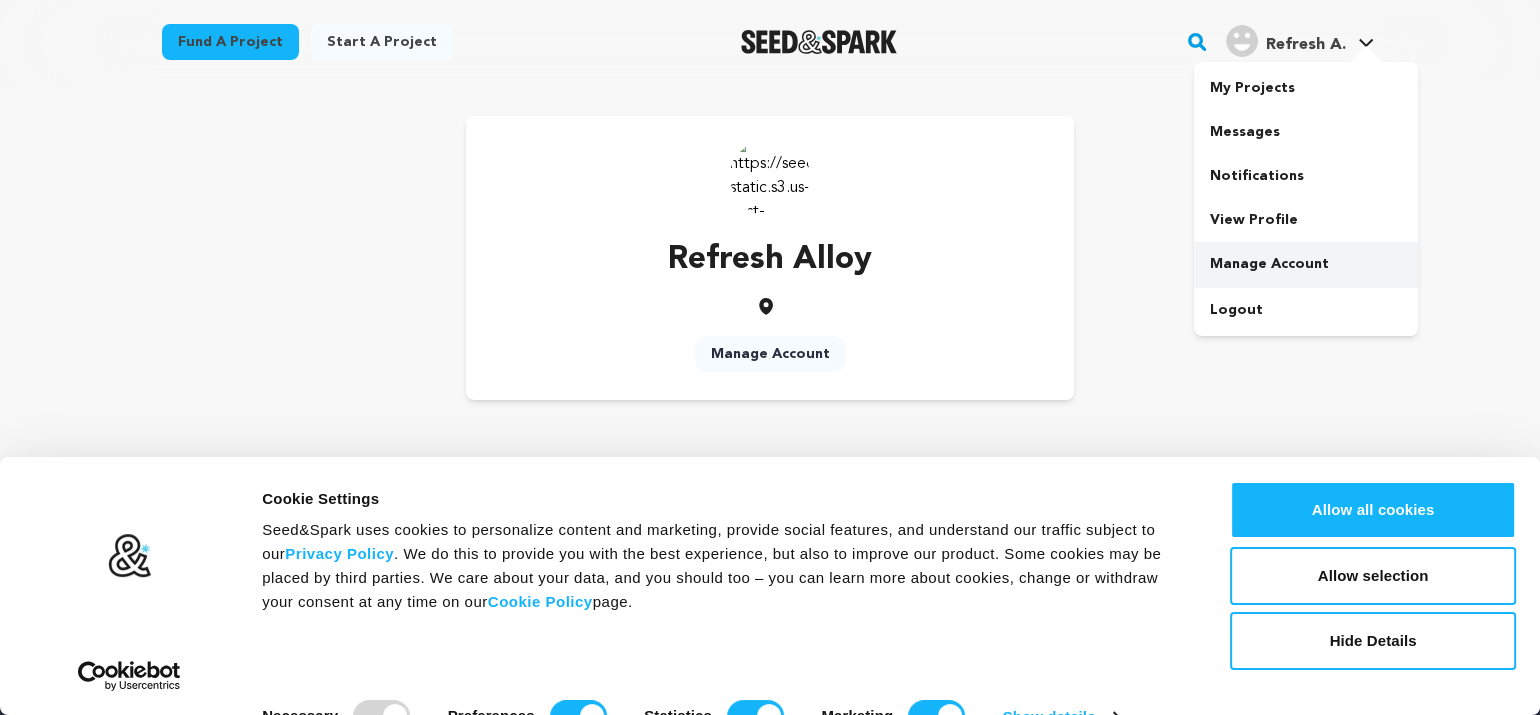 click on "Manage Account" at bounding box center [1306, 264] 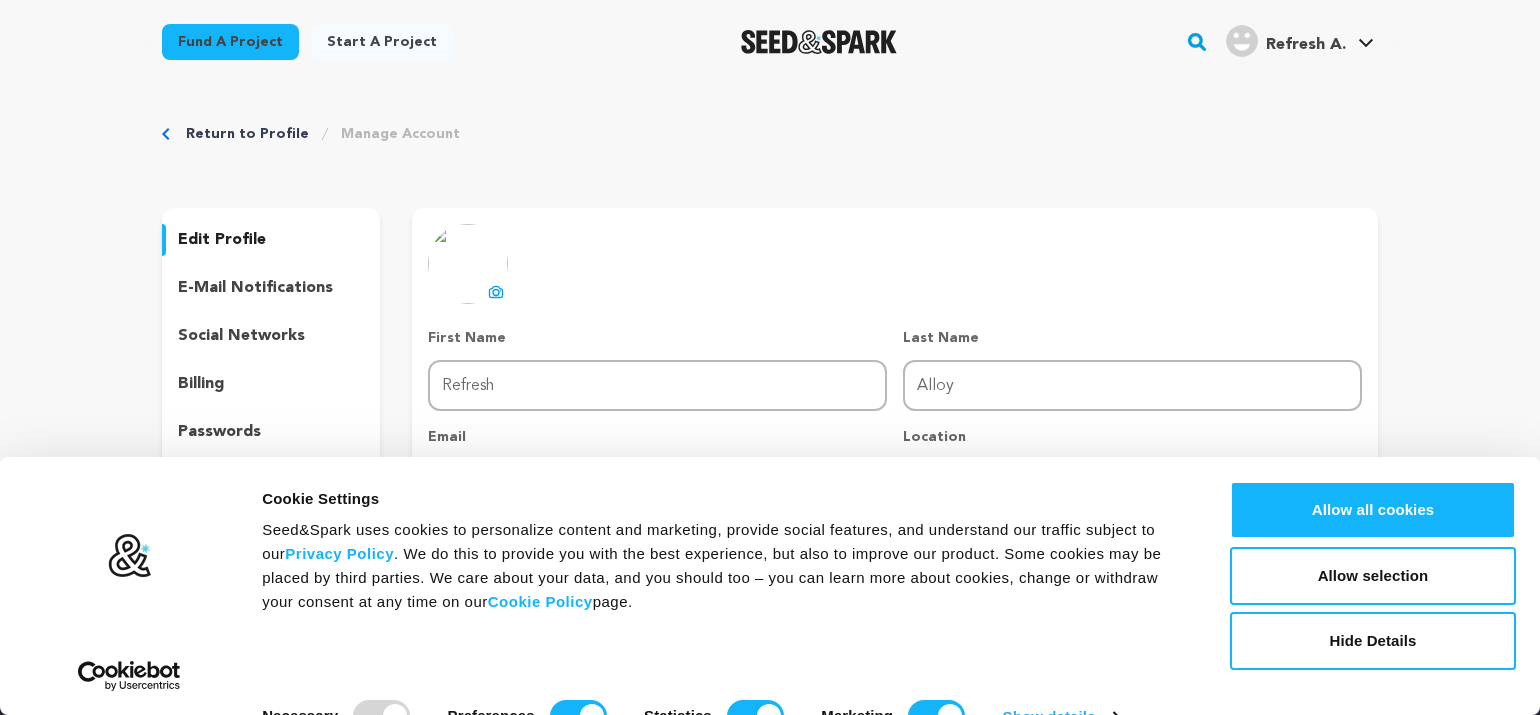 scroll, scrollTop: 0, scrollLeft: 0, axis: both 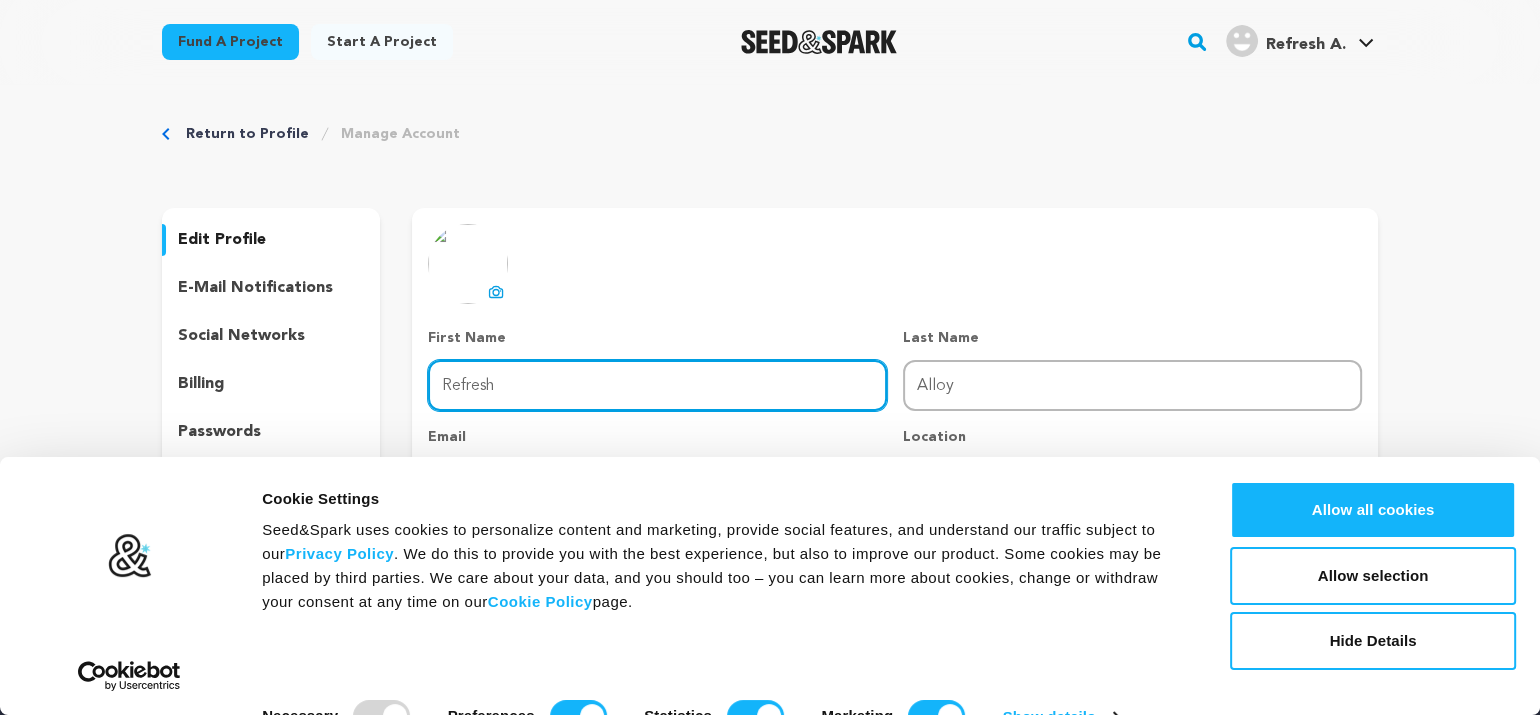 click on "Refresh" at bounding box center (657, 385) 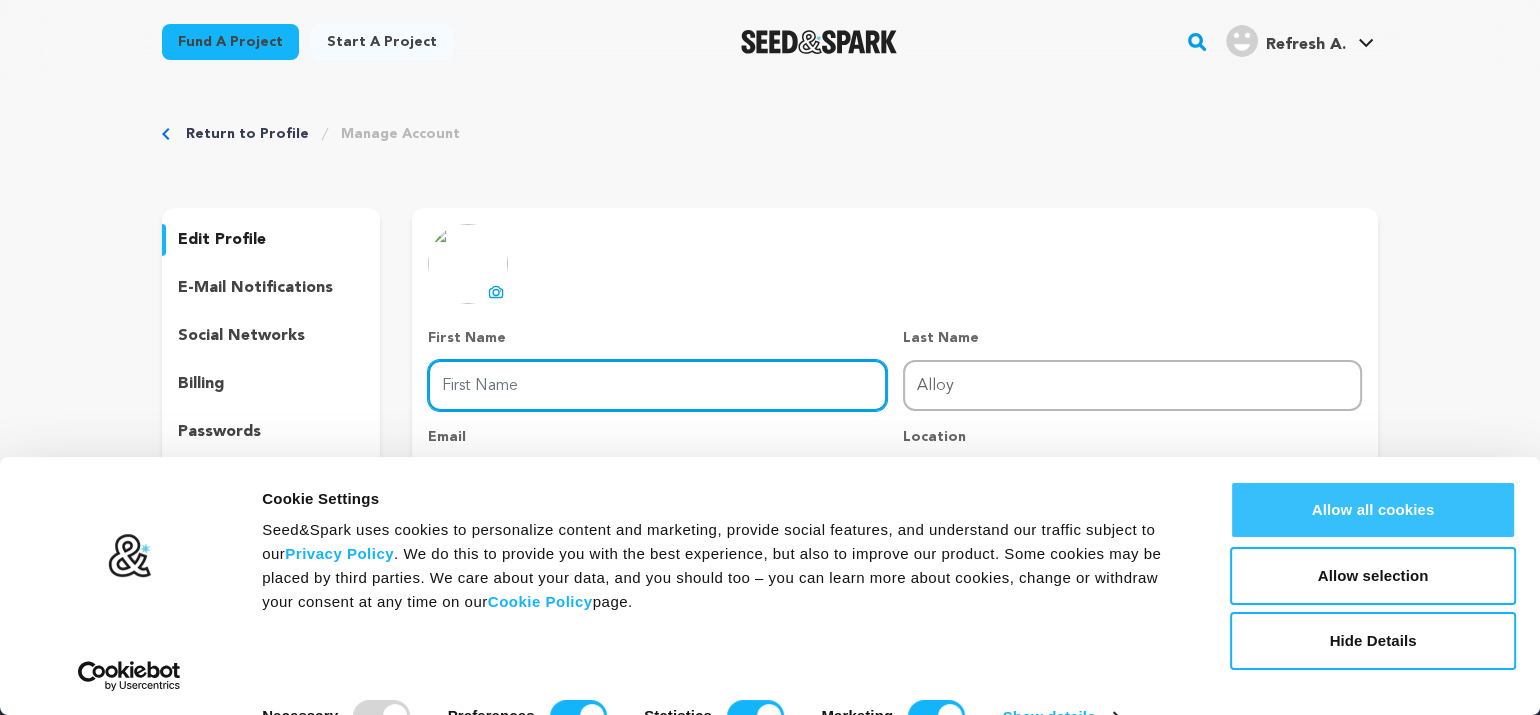 type 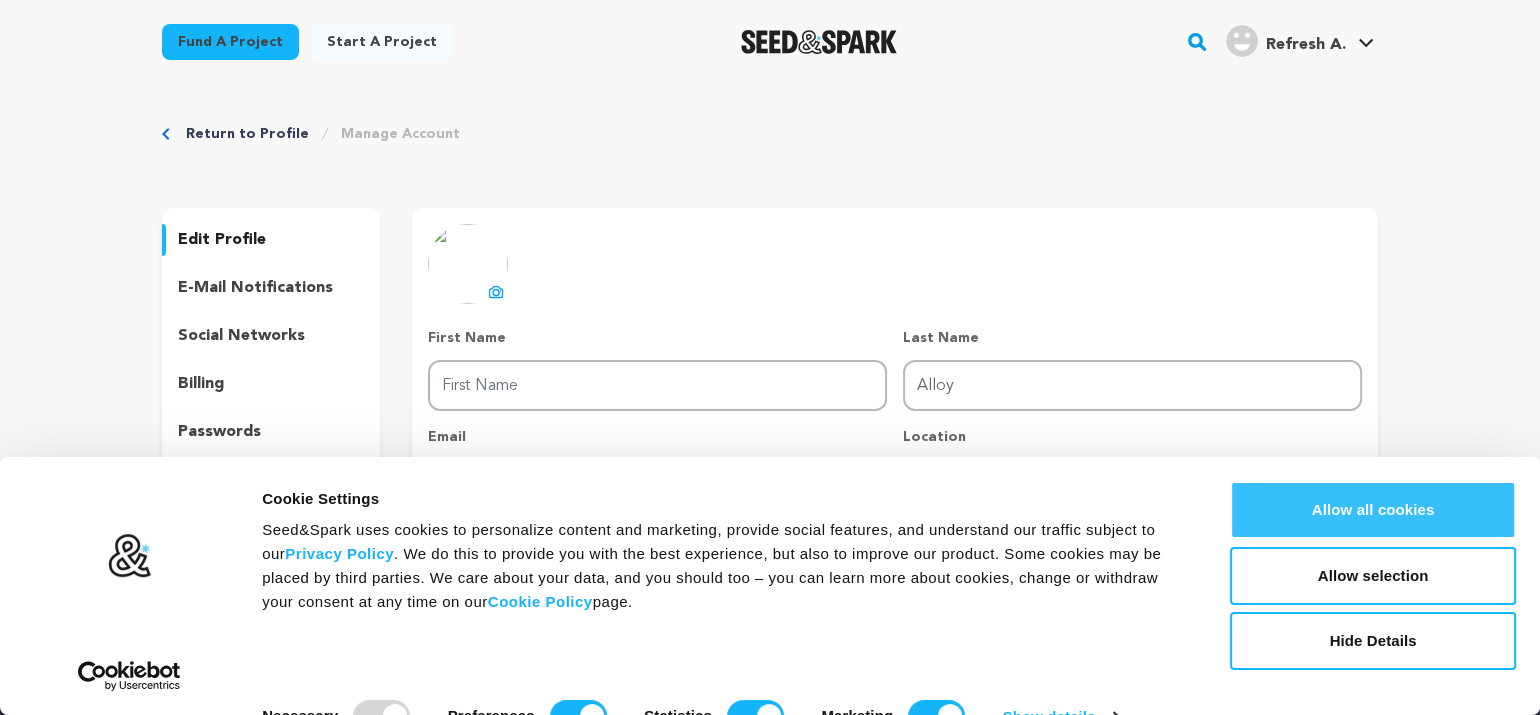 click on "Allow all cookies" at bounding box center (1373, 510) 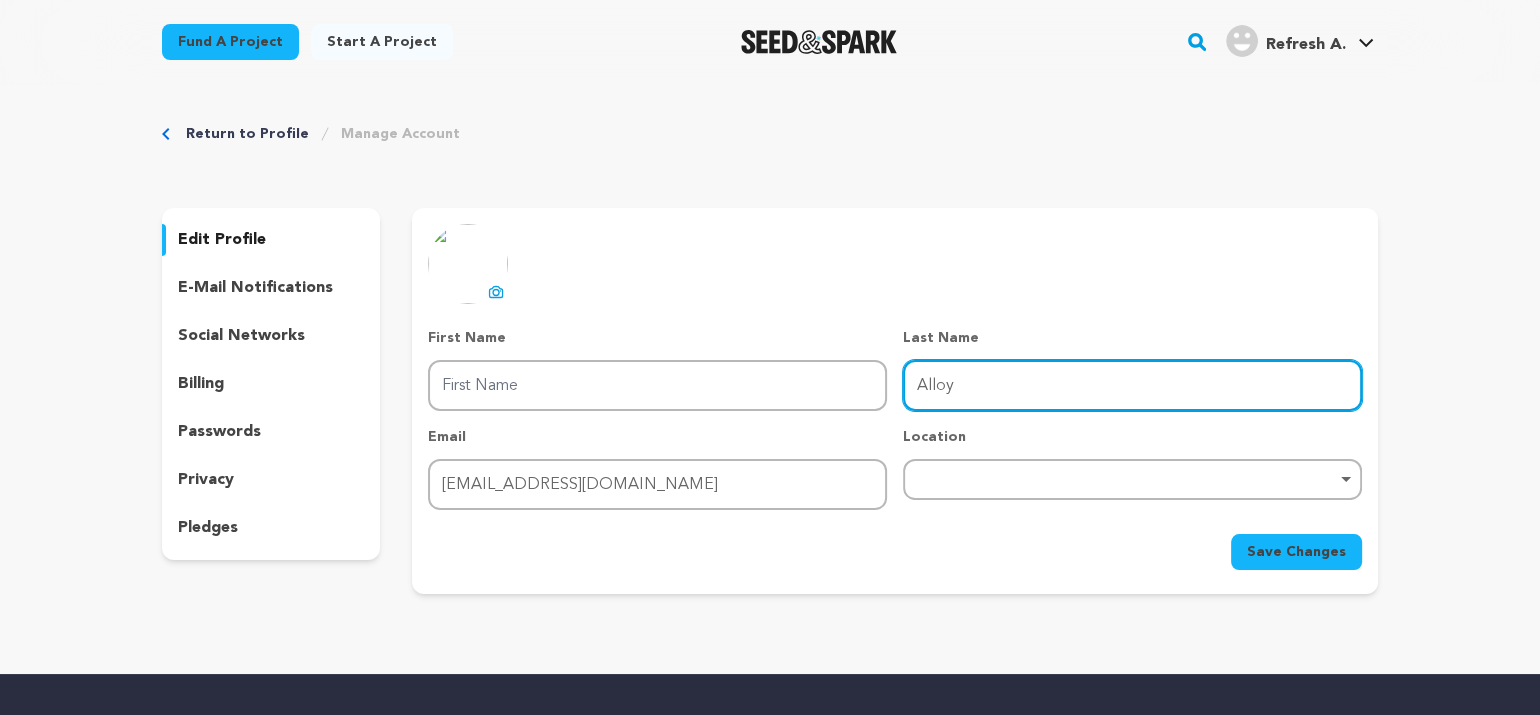 click on "Alloy" at bounding box center [1132, 385] 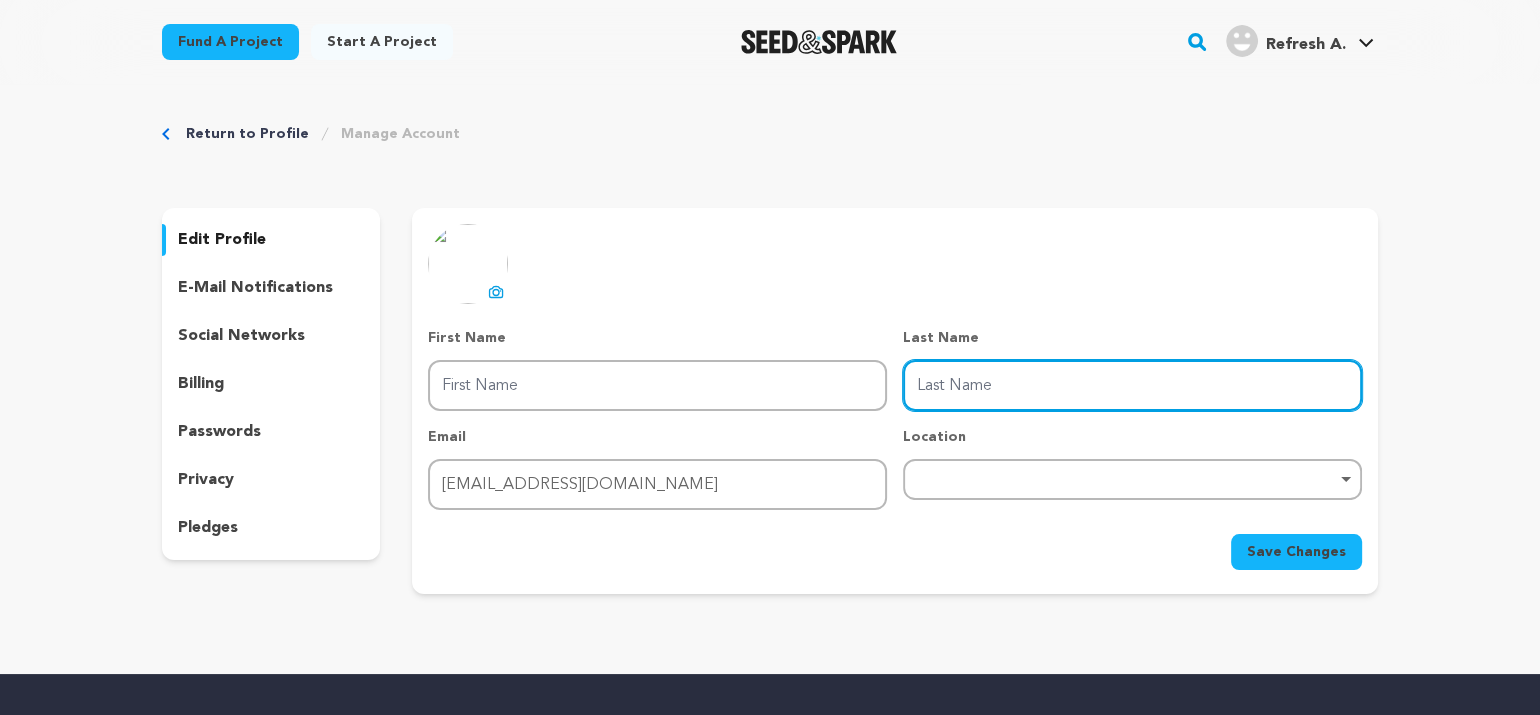 type 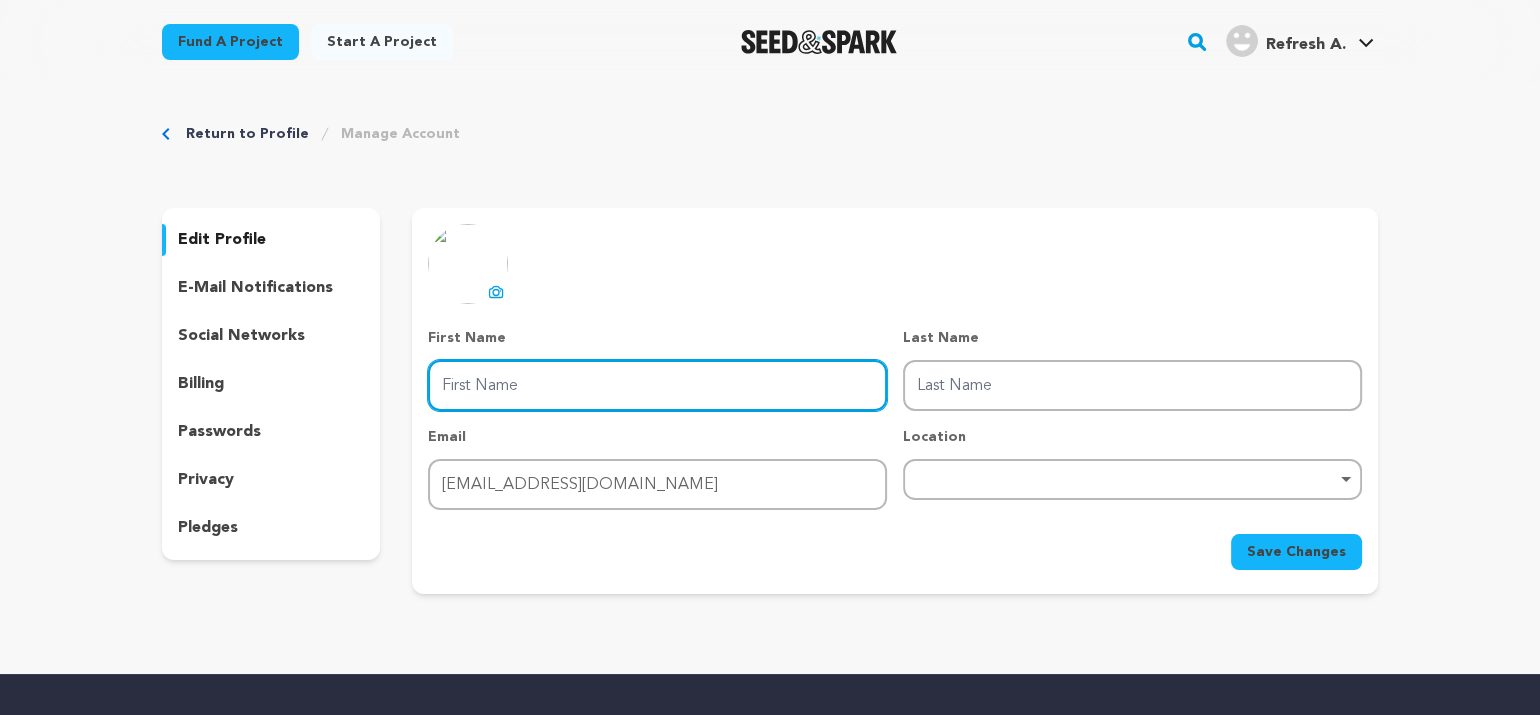 click on "First Name" at bounding box center (657, 385) 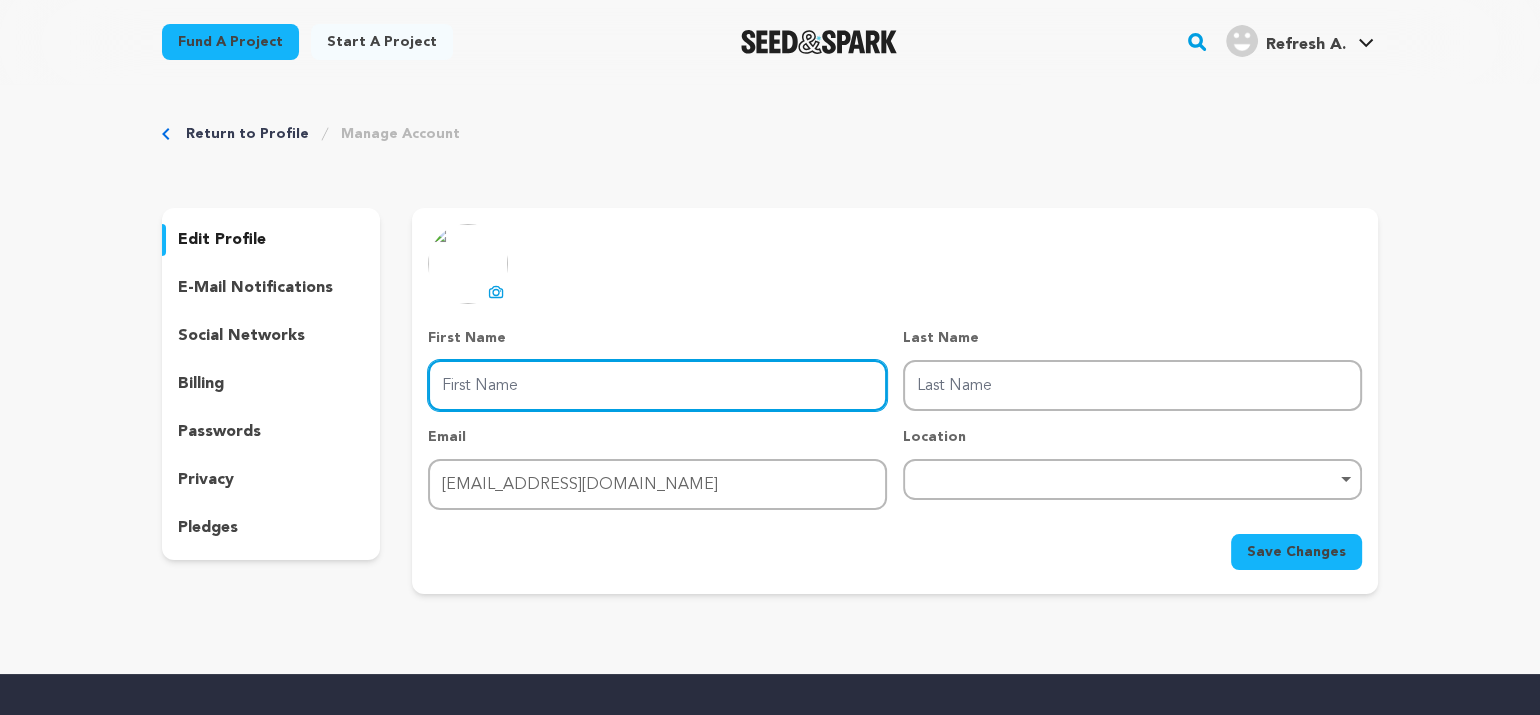 type on "Alloy" 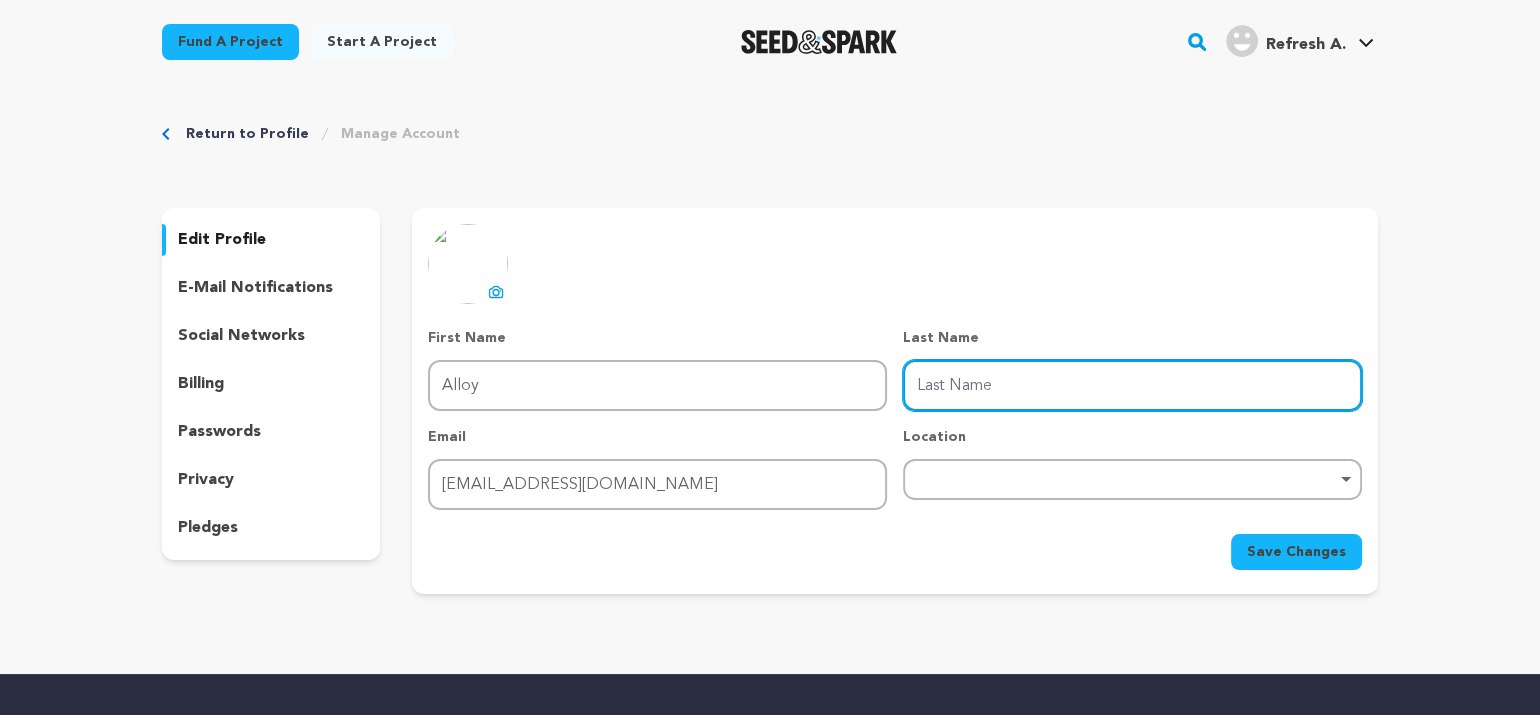 click on "Last Name" at bounding box center (1132, 385) 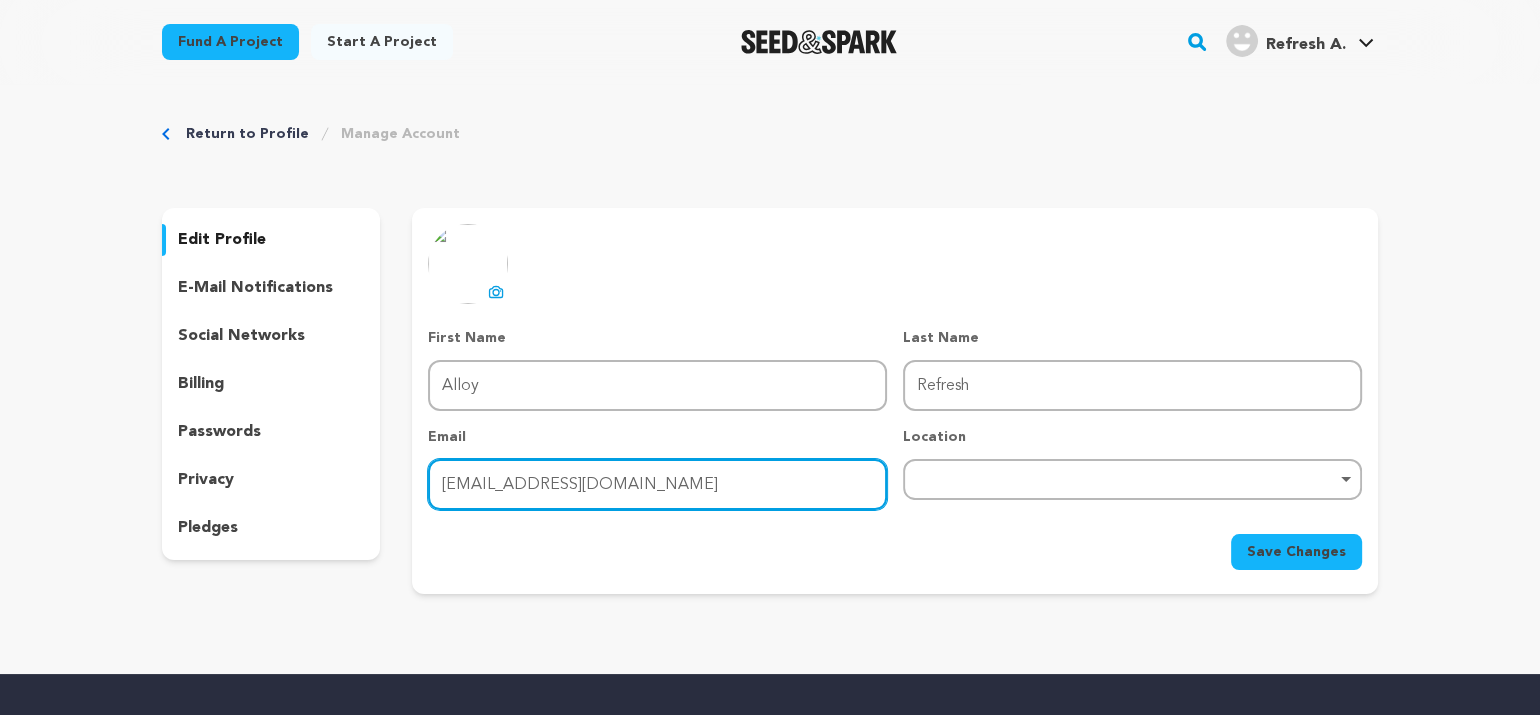click on "[EMAIL_ADDRESS][DOMAIN_NAME]" at bounding box center [657, 484] 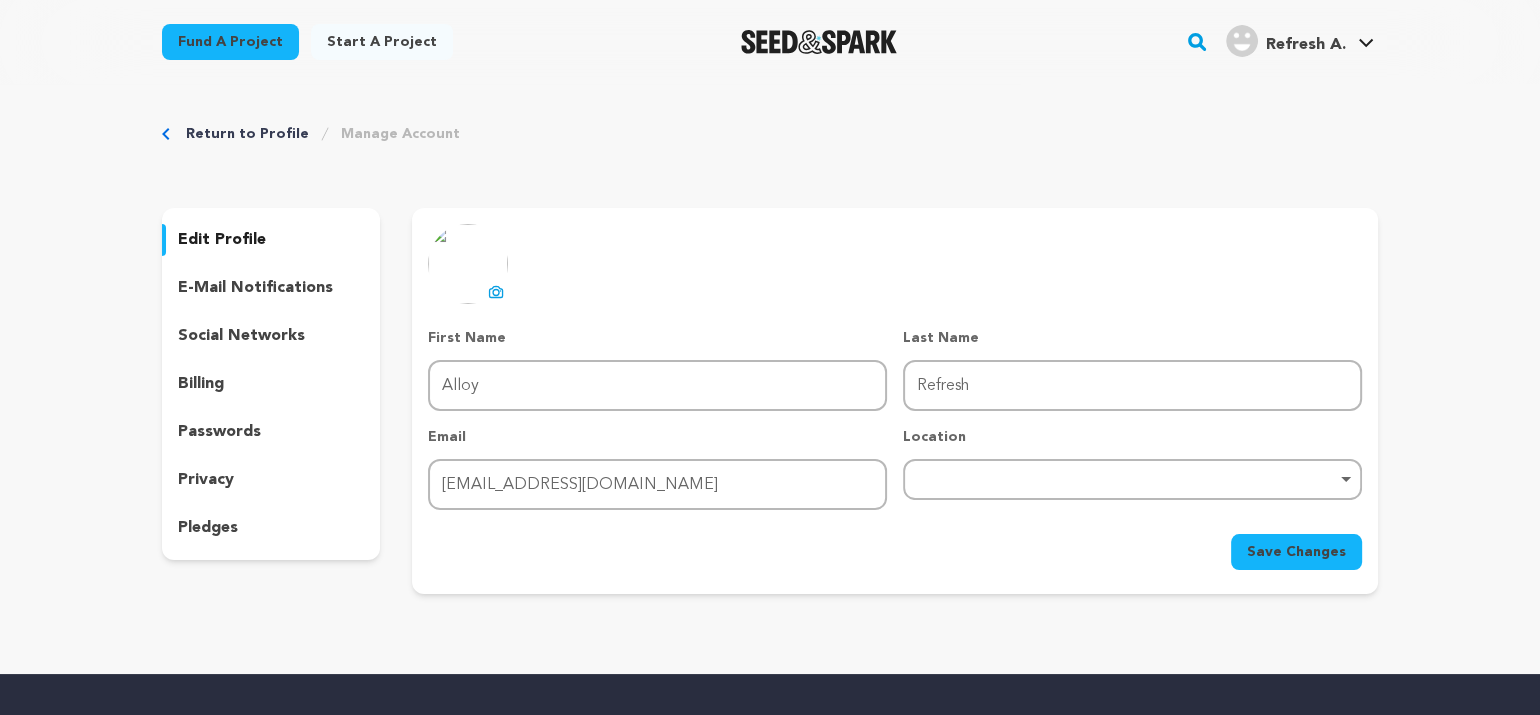 click on "Location
Remove item" at bounding box center (1132, 468) 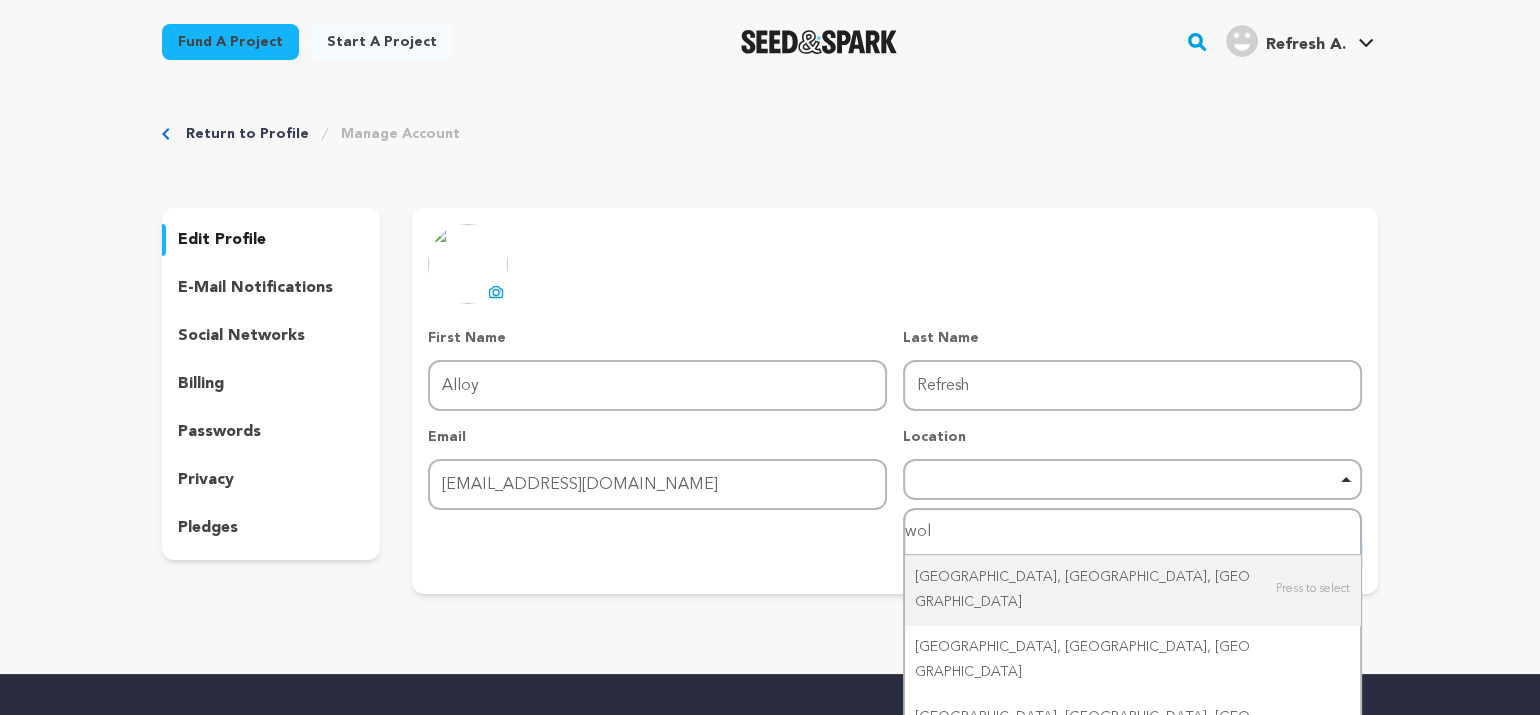 type on "wolv" 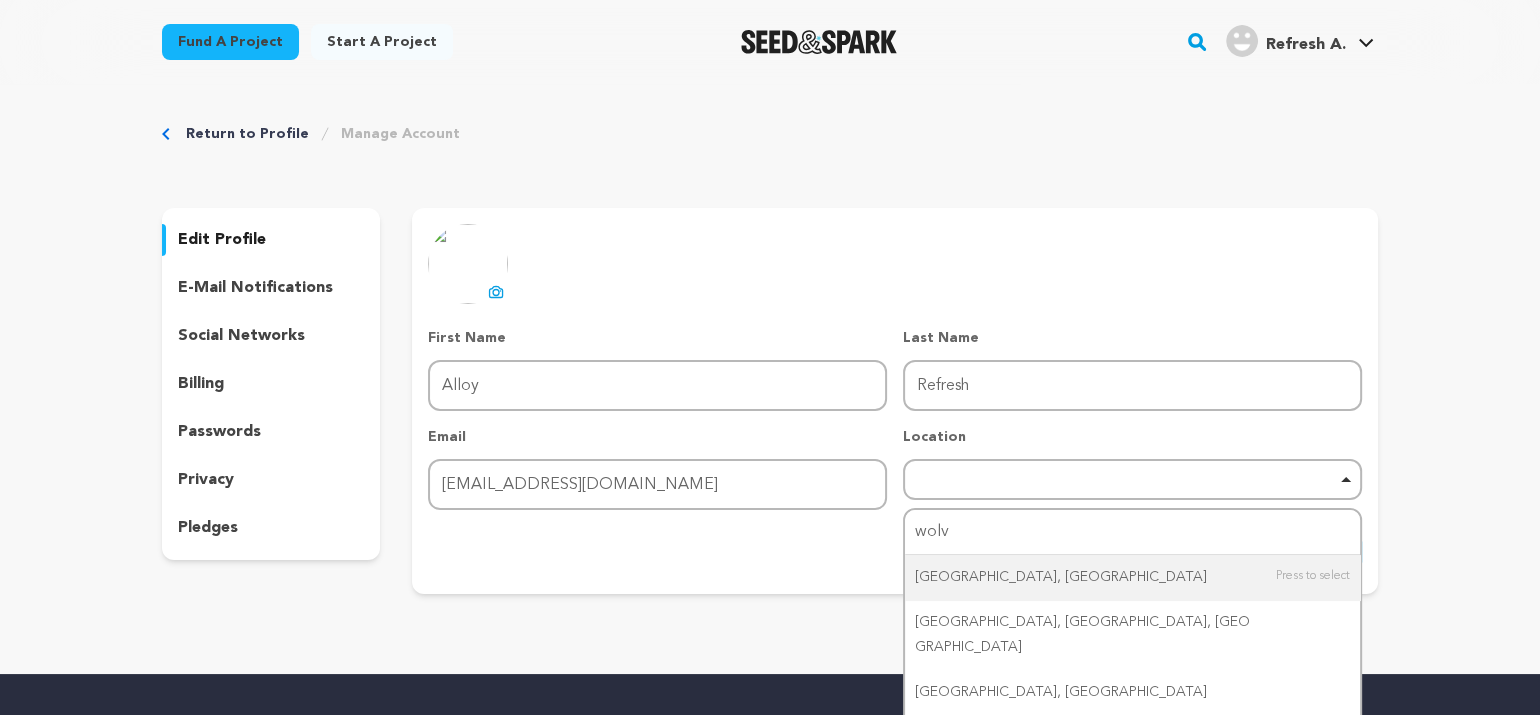 type 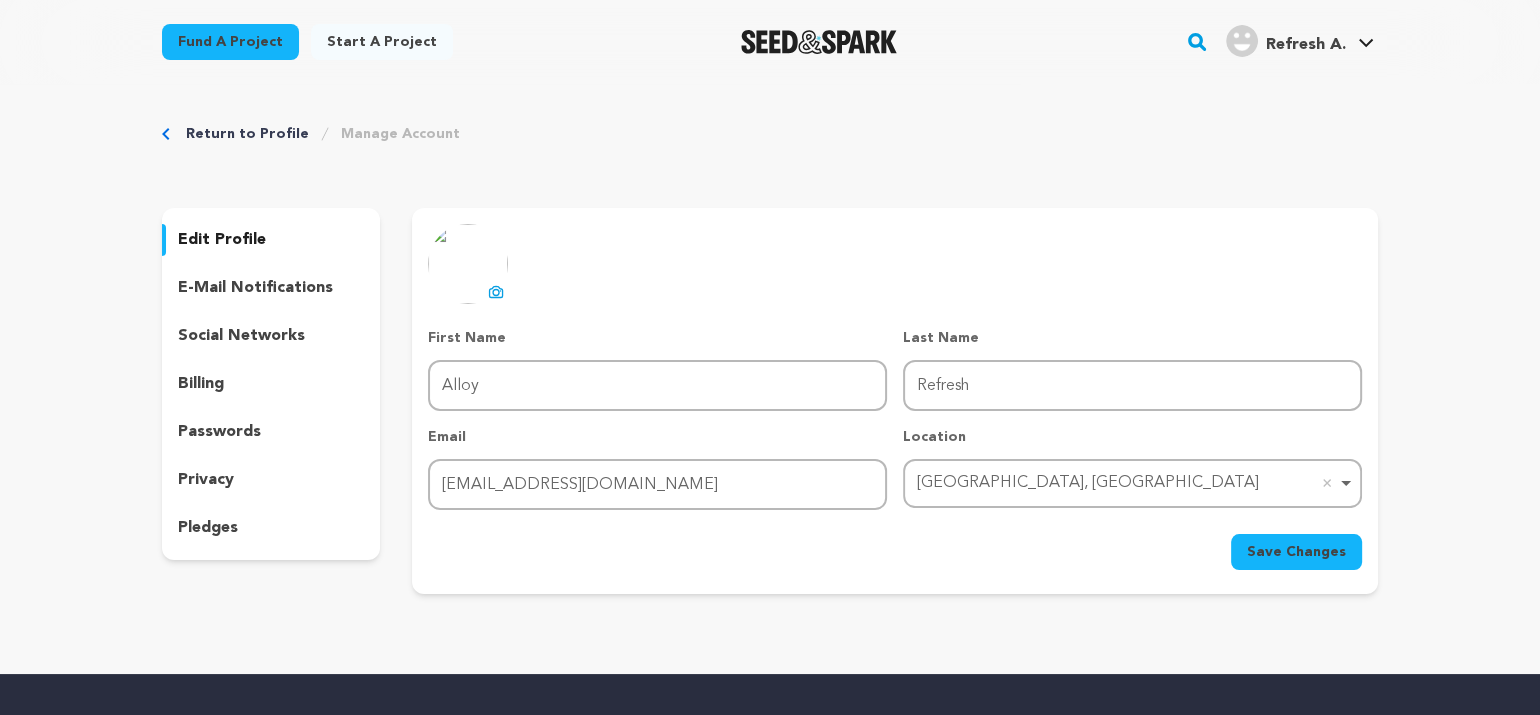 click on "Save Changes" at bounding box center (1296, 552) 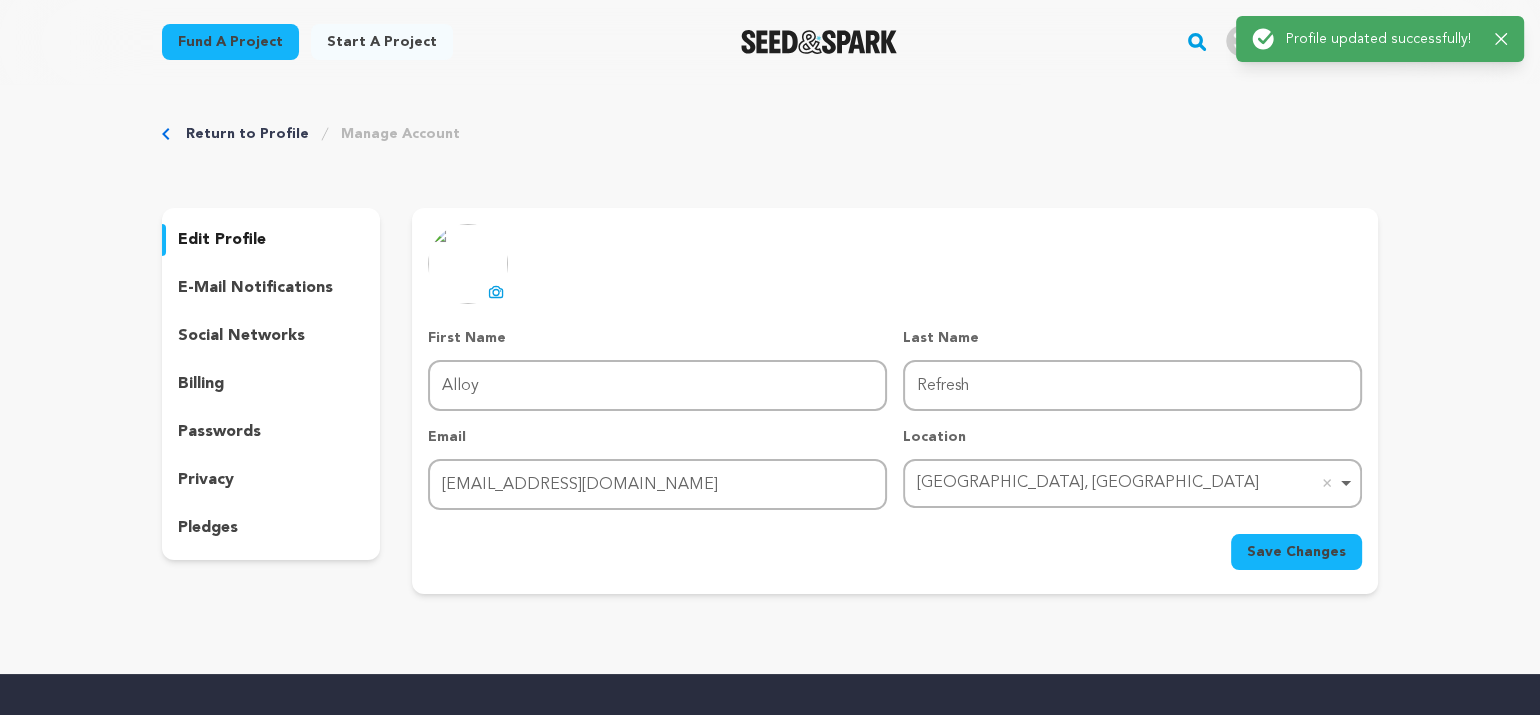 click 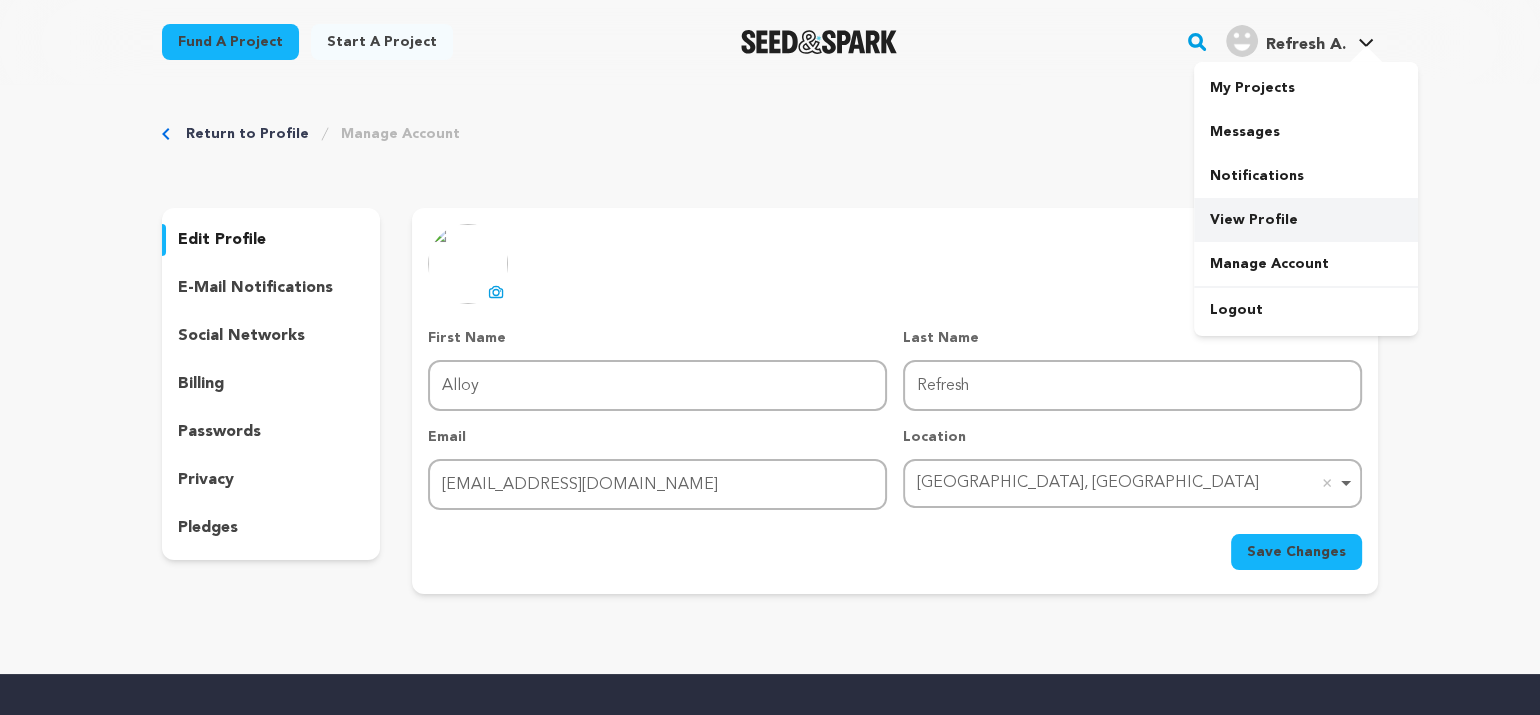 click on "View Profile" at bounding box center (1306, 220) 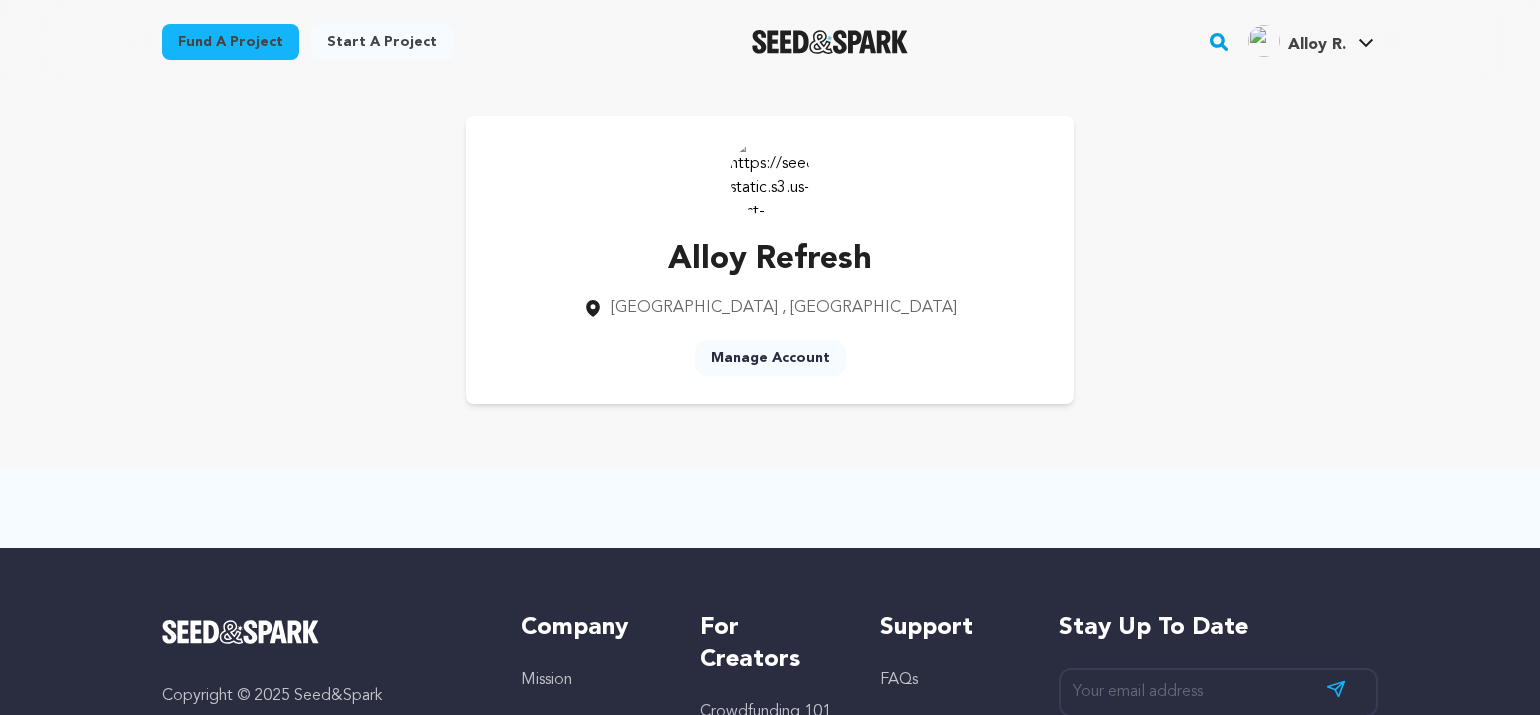 scroll, scrollTop: 0, scrollLeft: 0, axis: both 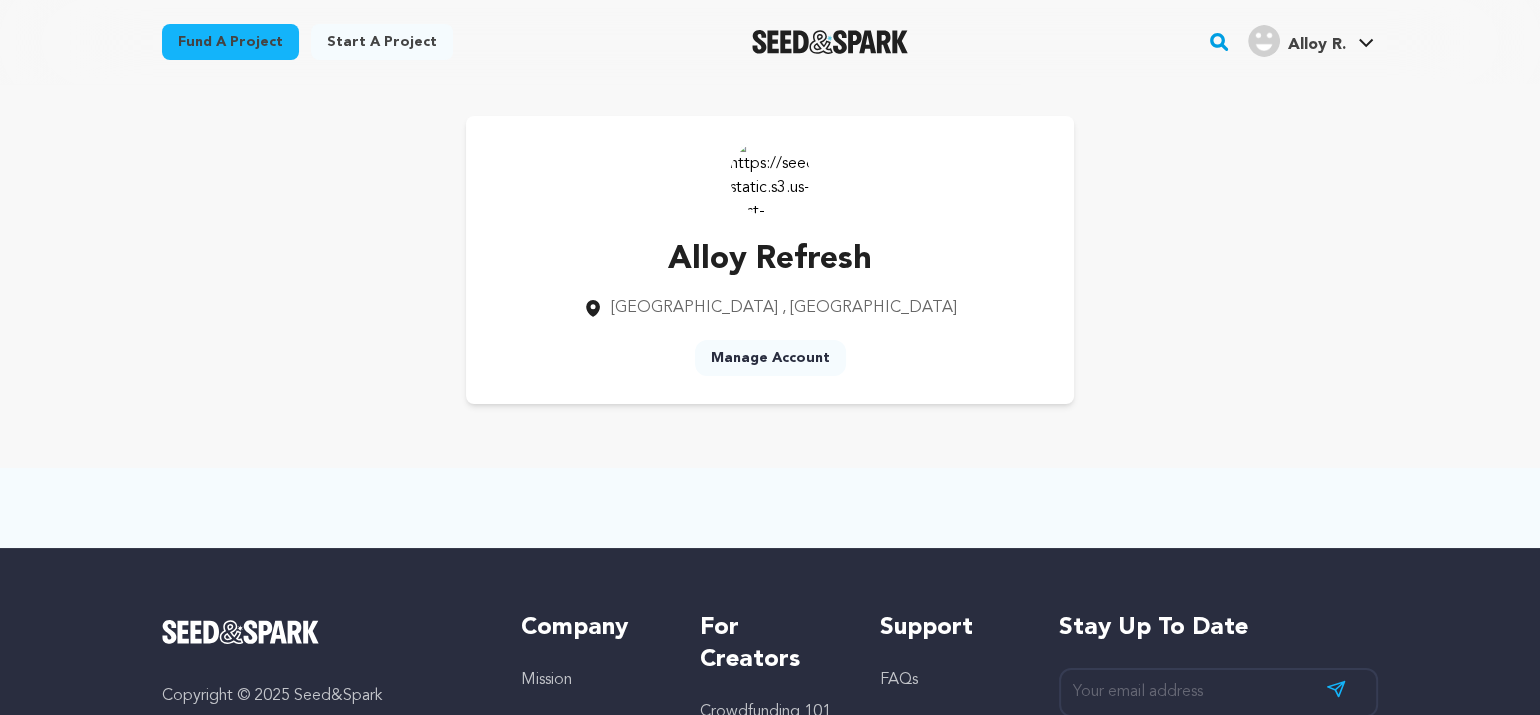 click at bounding box center [770, 176] 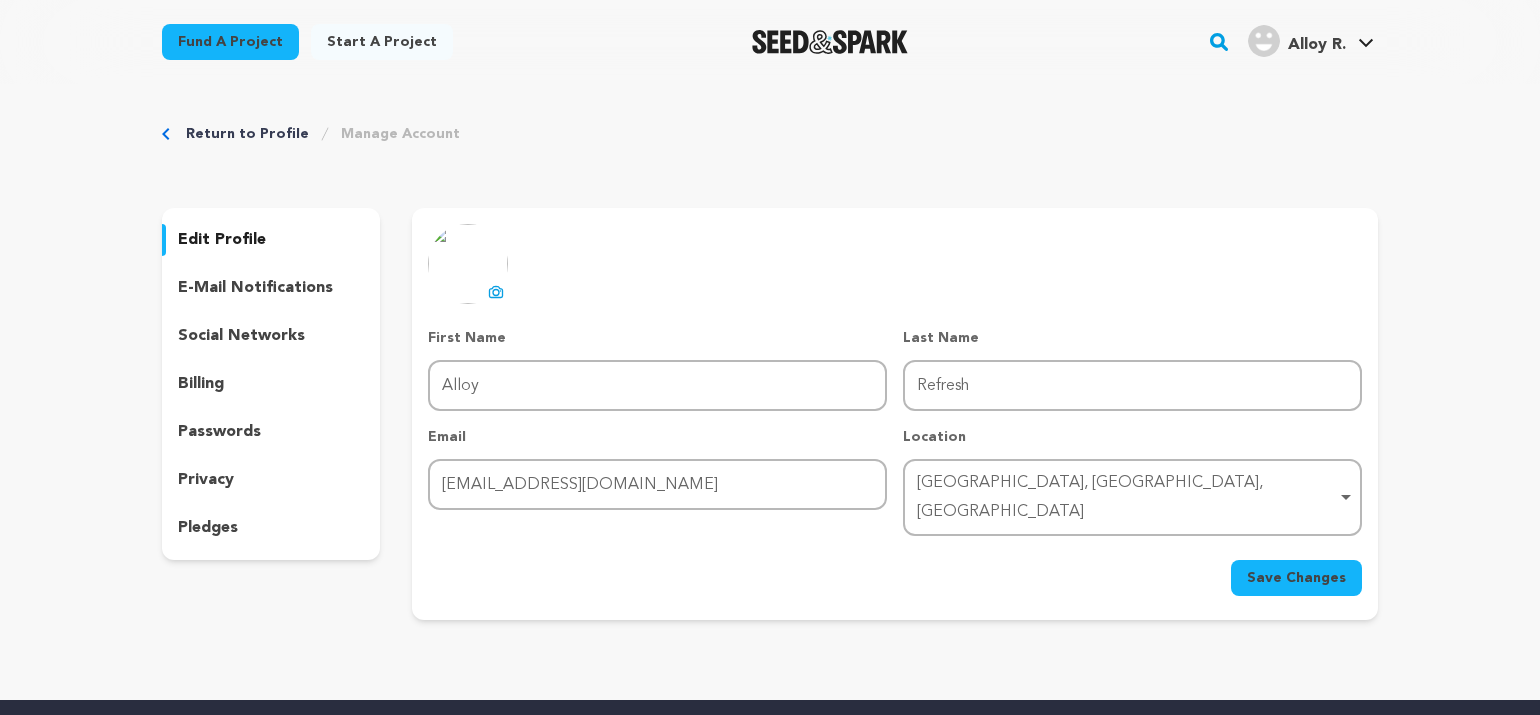 scroll, scrollTop: 0, scrollLeft: 0, axis: both 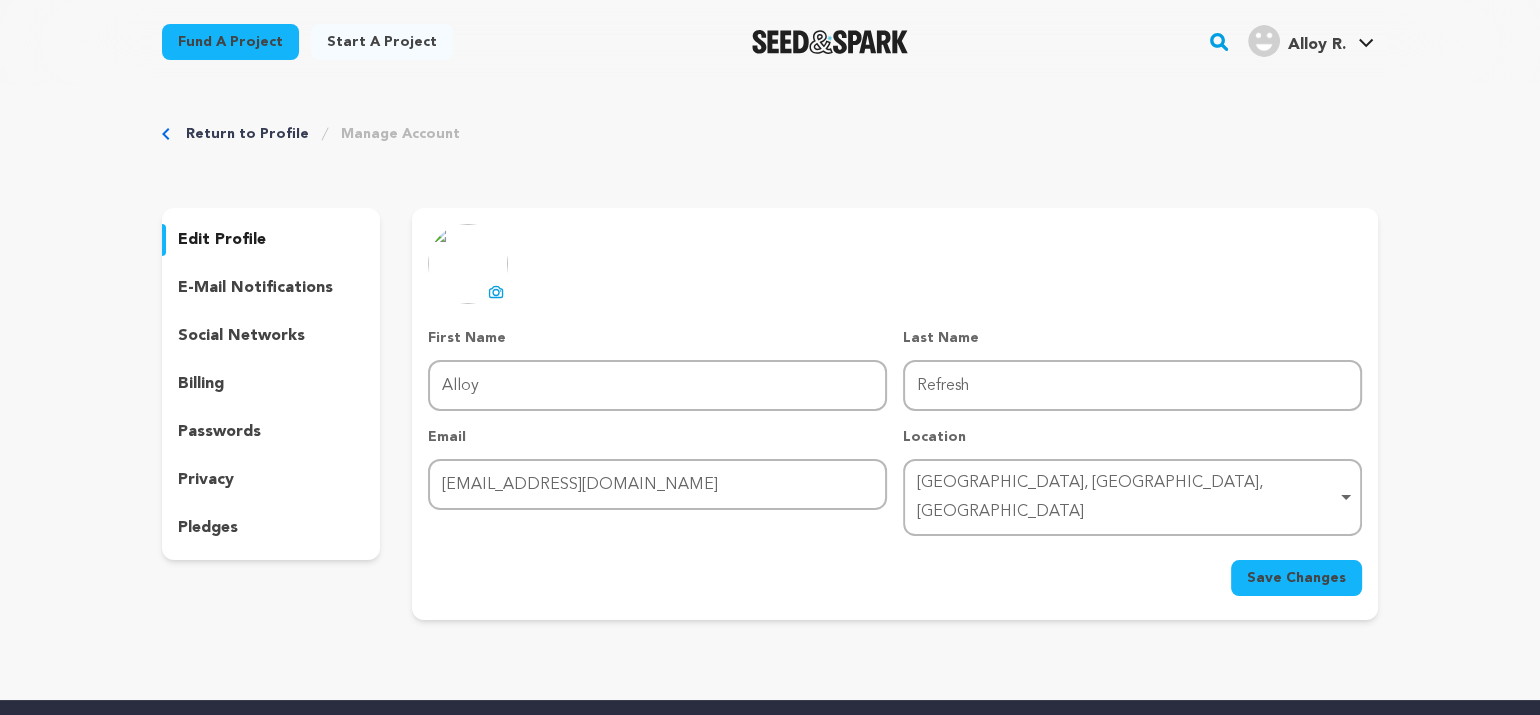 click on "edit profile" at bounding box center (222, 240) 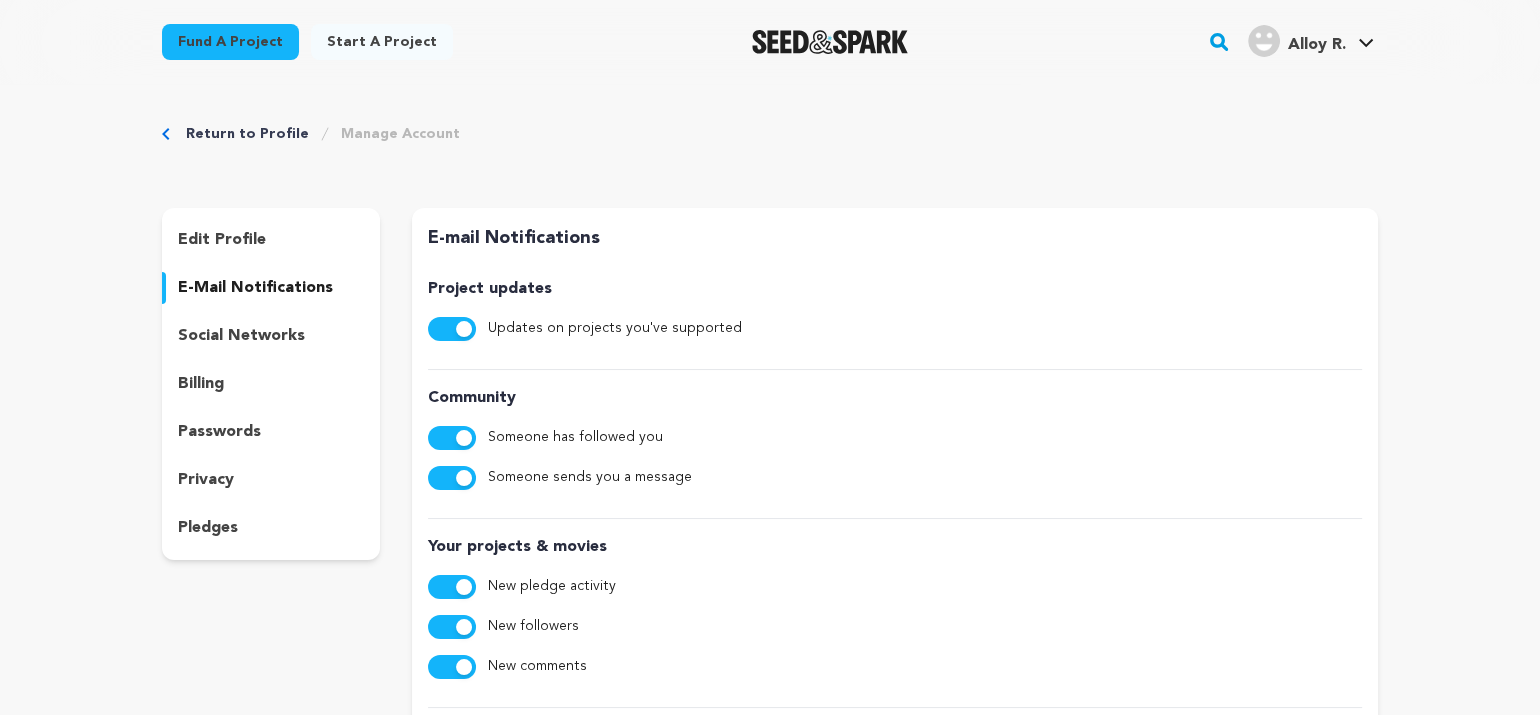 click on "social networks" at bounding box center (241, 336) 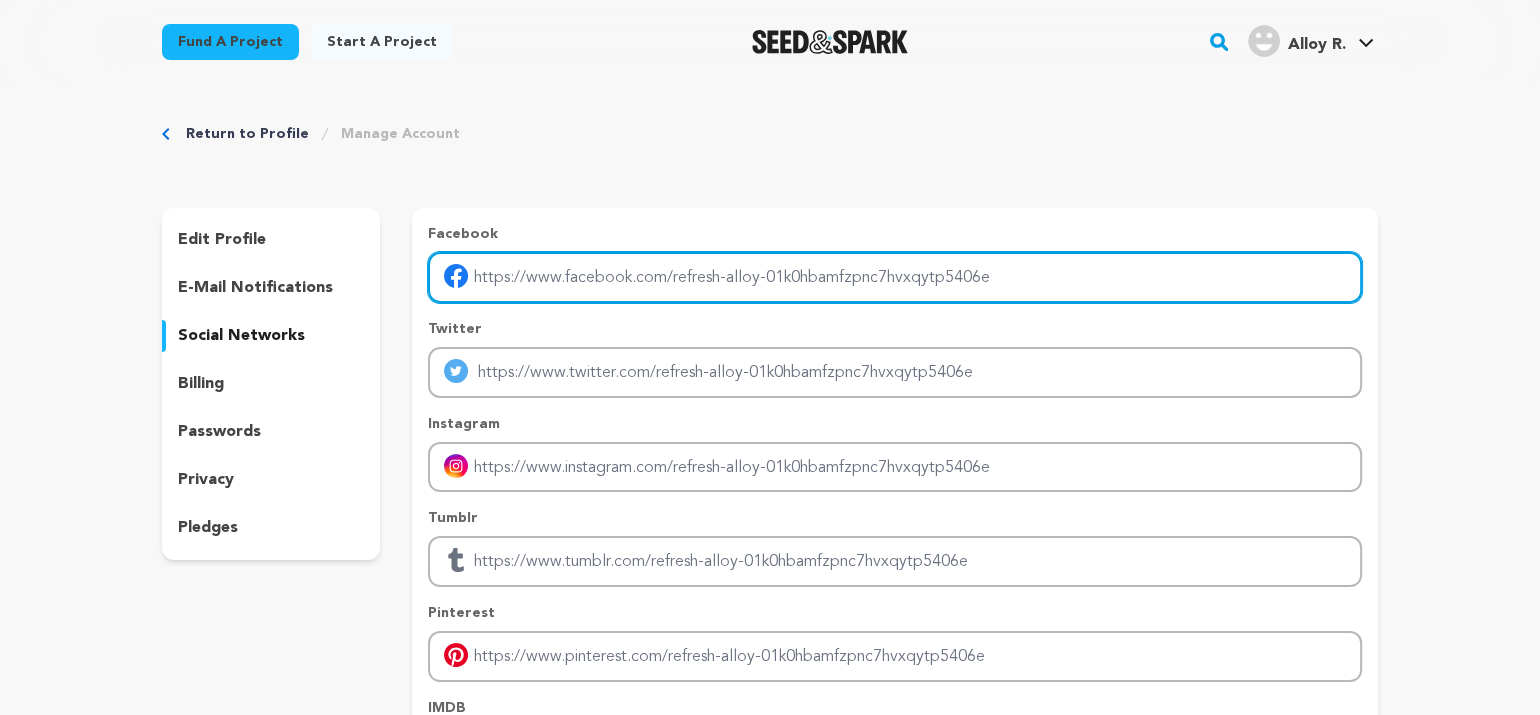 click at bounding box center (895, 277) 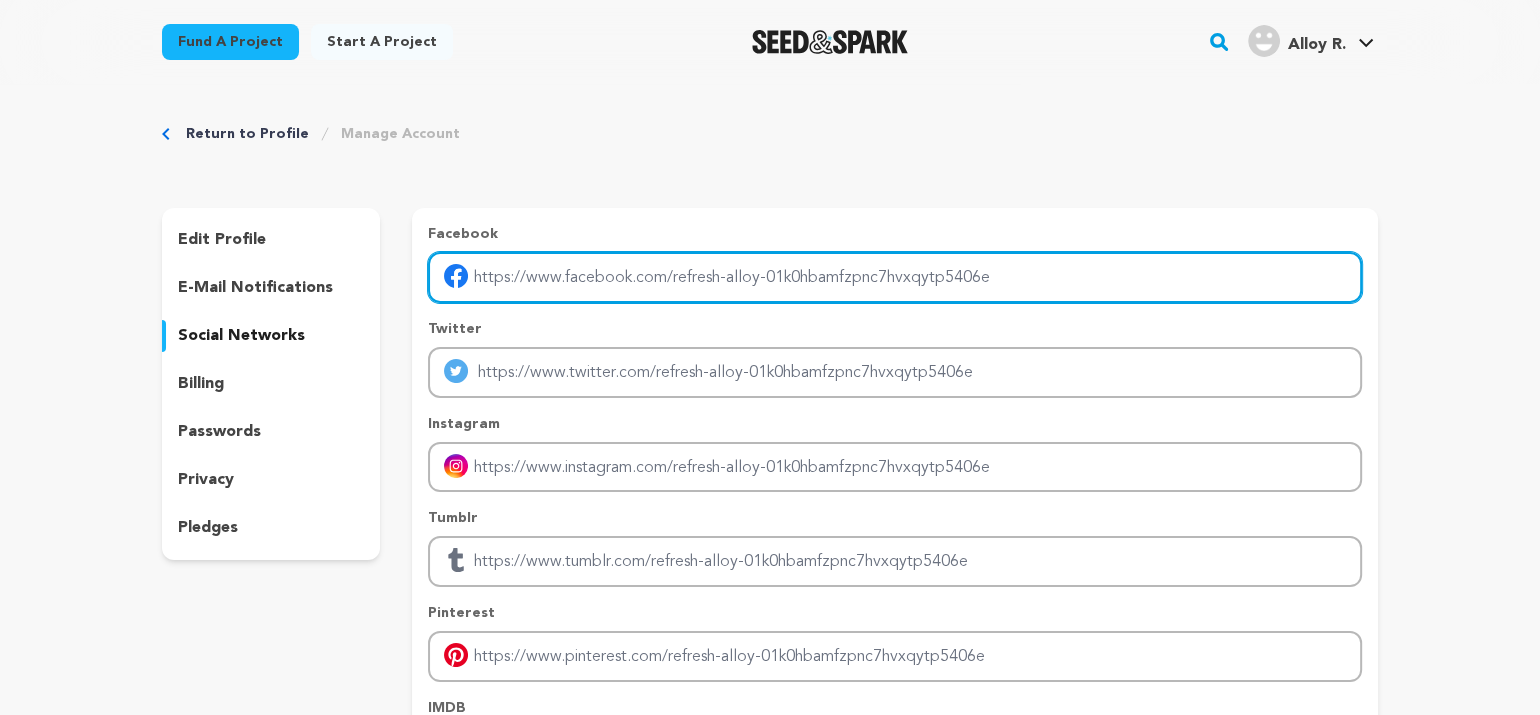 paste on "https://www.facebook.com/AlloyRefresh/" 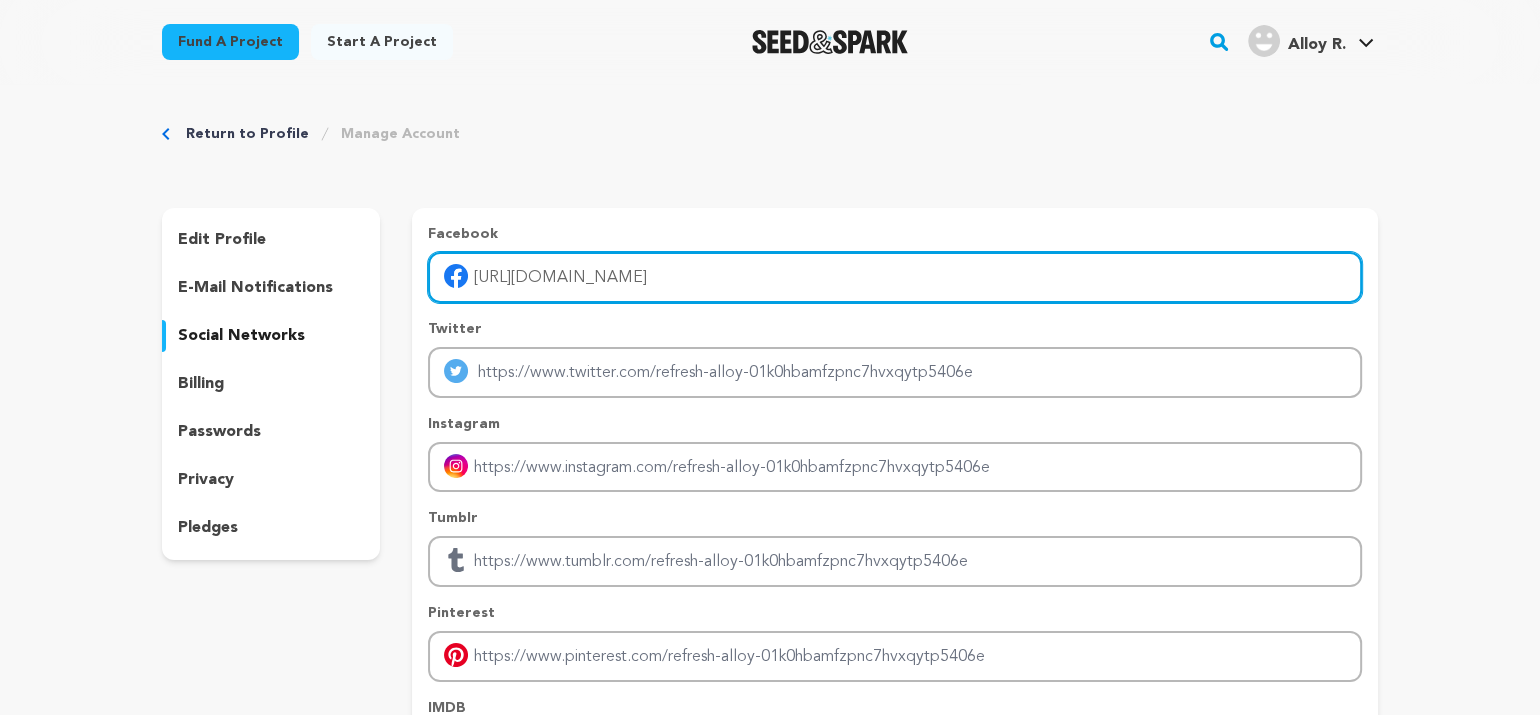 type on "https://www.facebook.com/AlloyRefresh/" 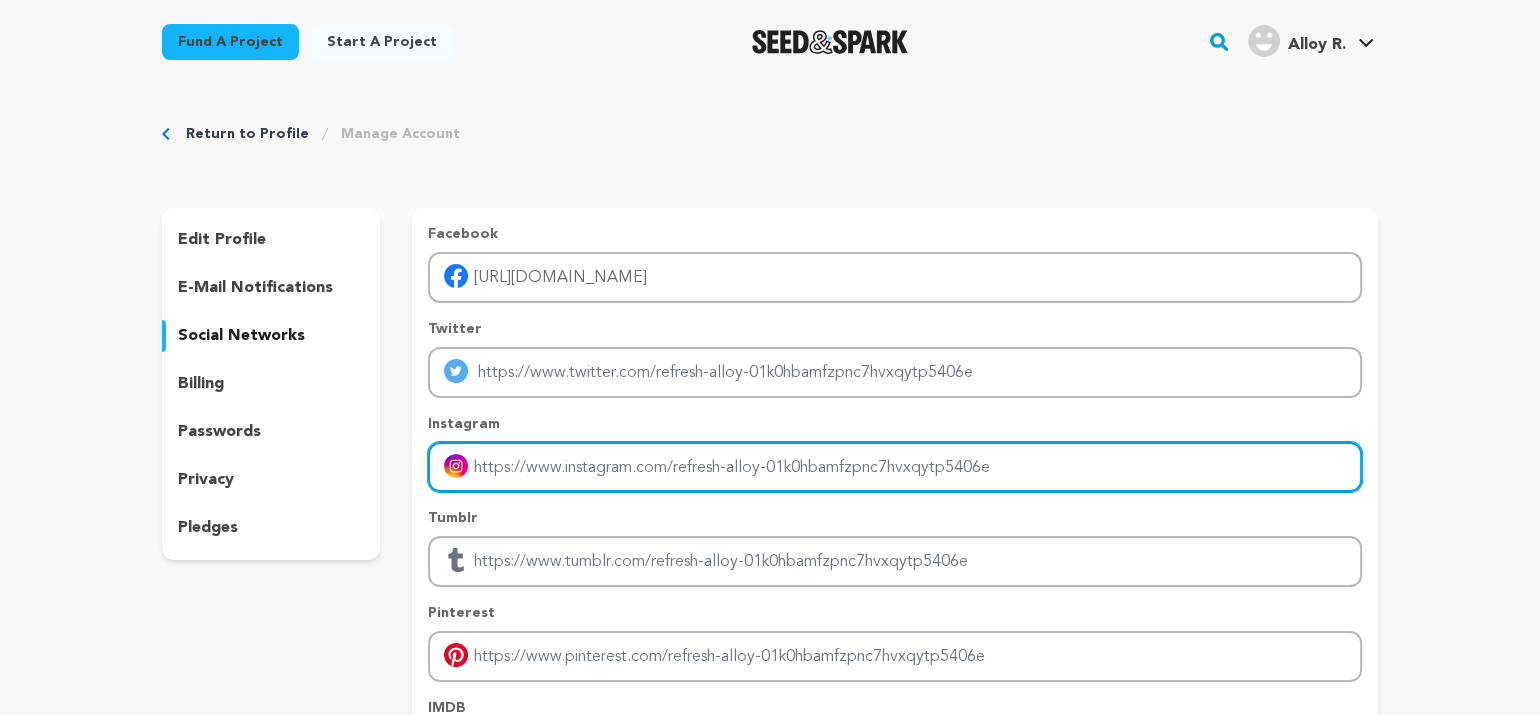 click at bounding box center [895, 467] 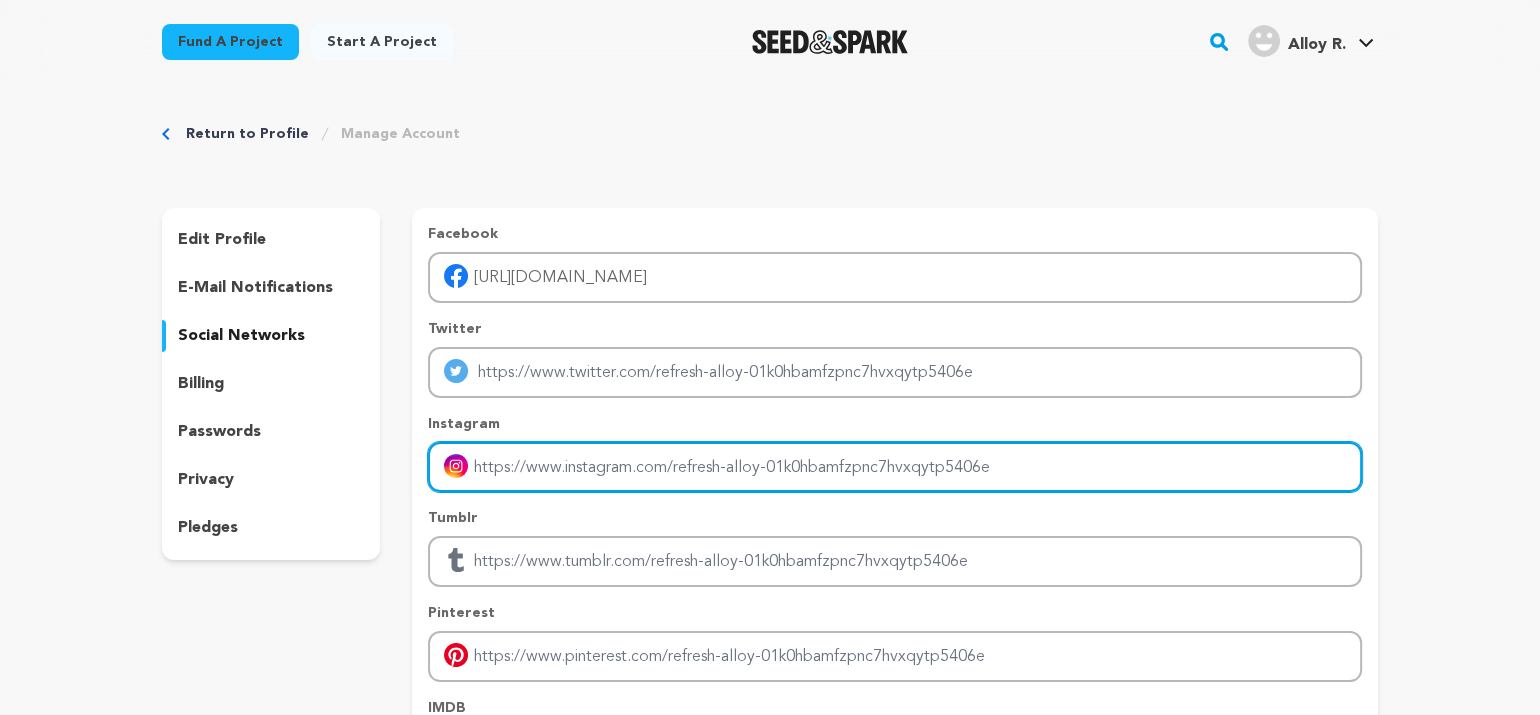 paste on "https://www.instagram.com/alloyrefreshuk/" 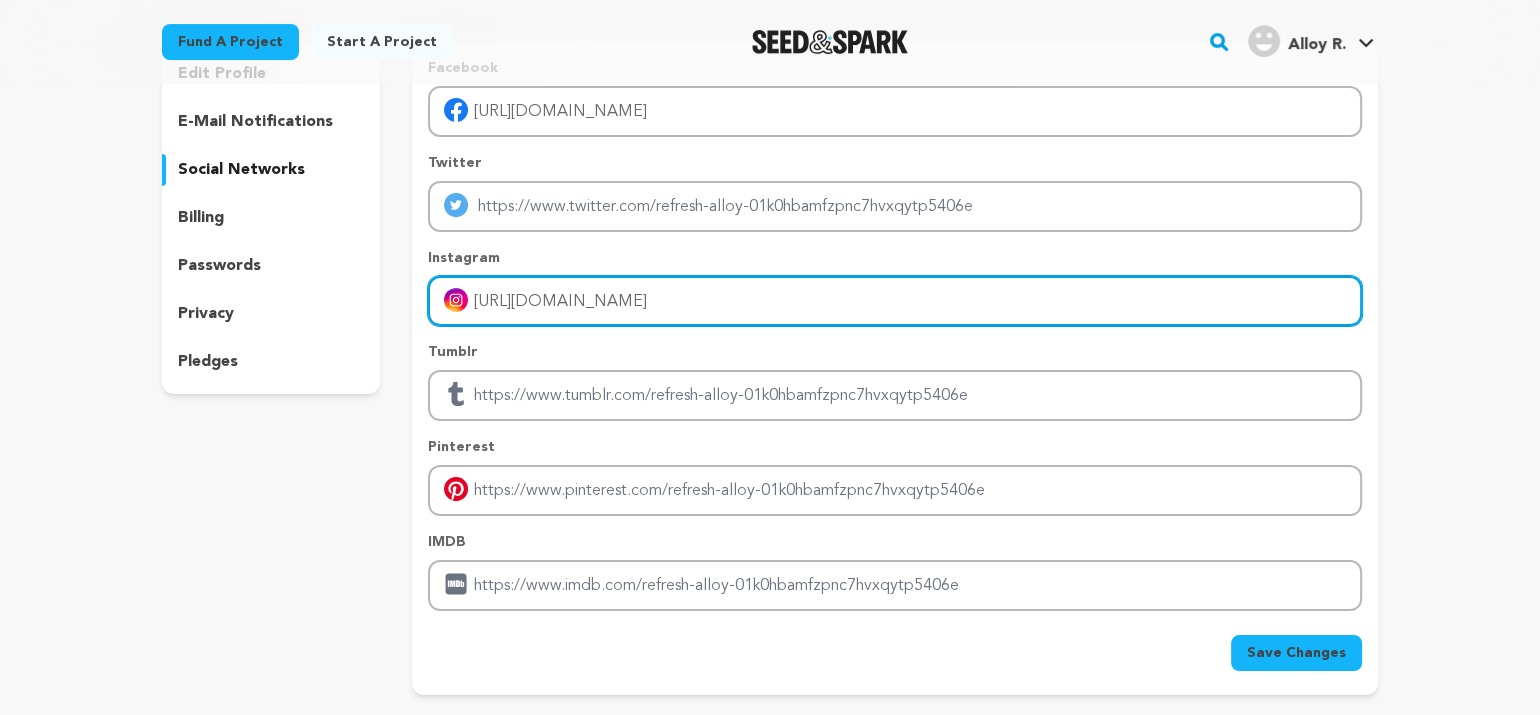 scroll, scrollTop: 333, scrollLeft: 0, axis: vertical 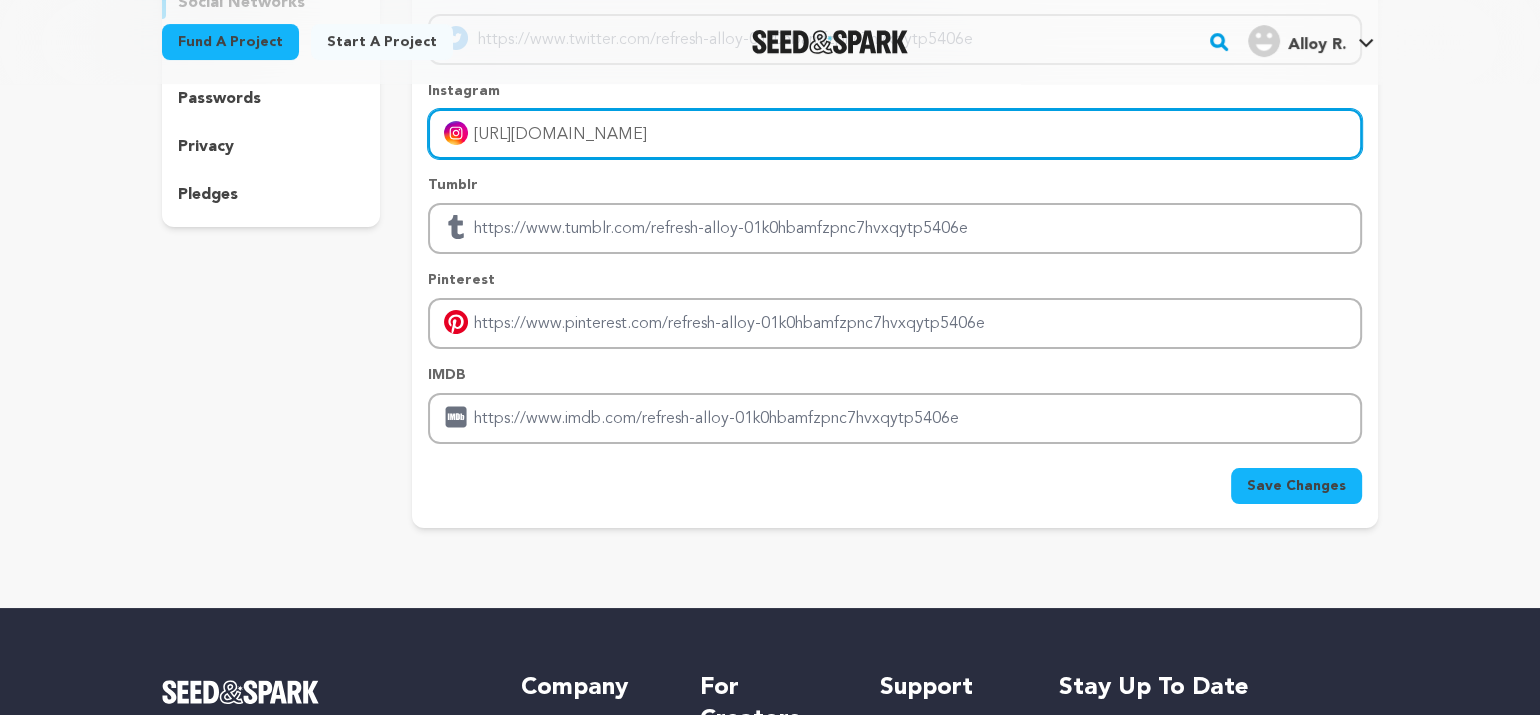 type on "https://www.instagram.com/alloyrefreshuk/" 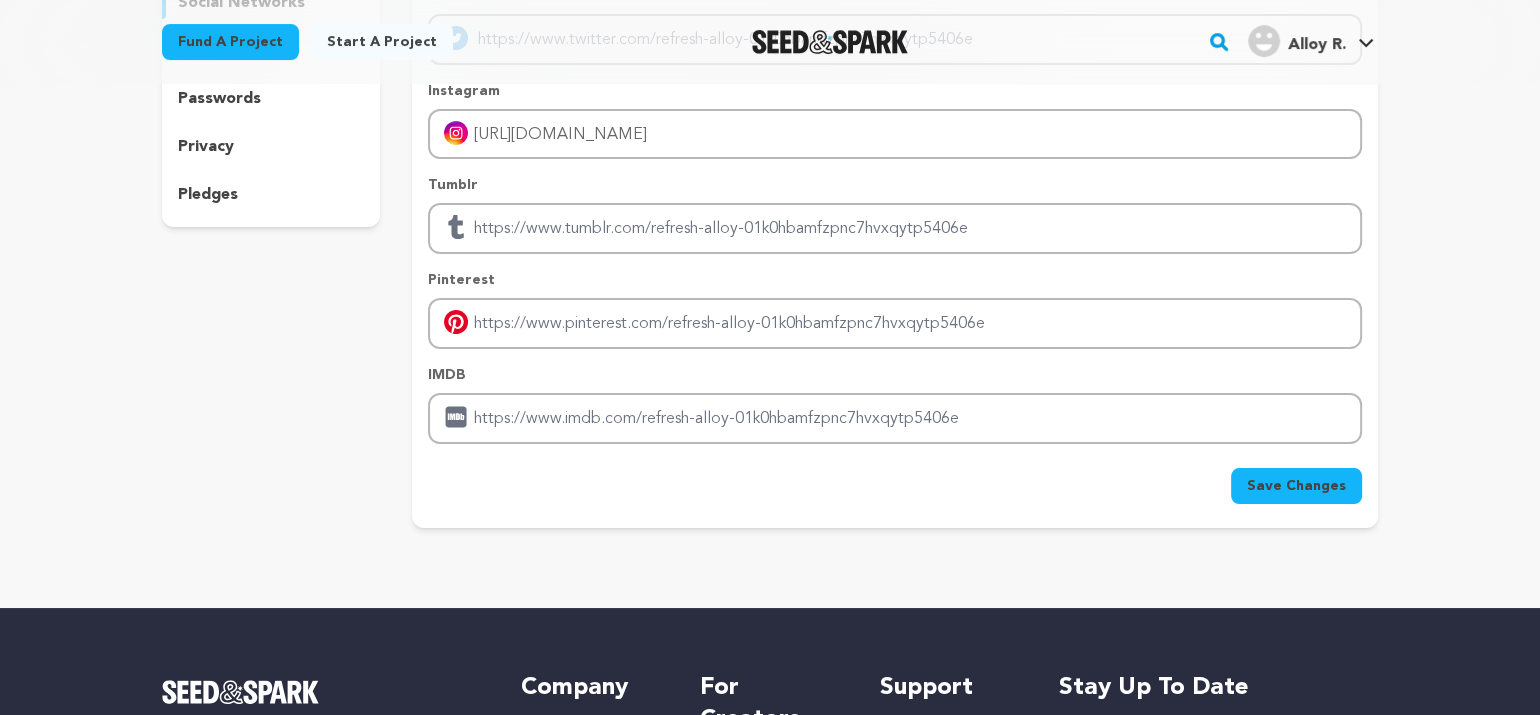 click on "Save Changes" at bounding box center (1296, 486) 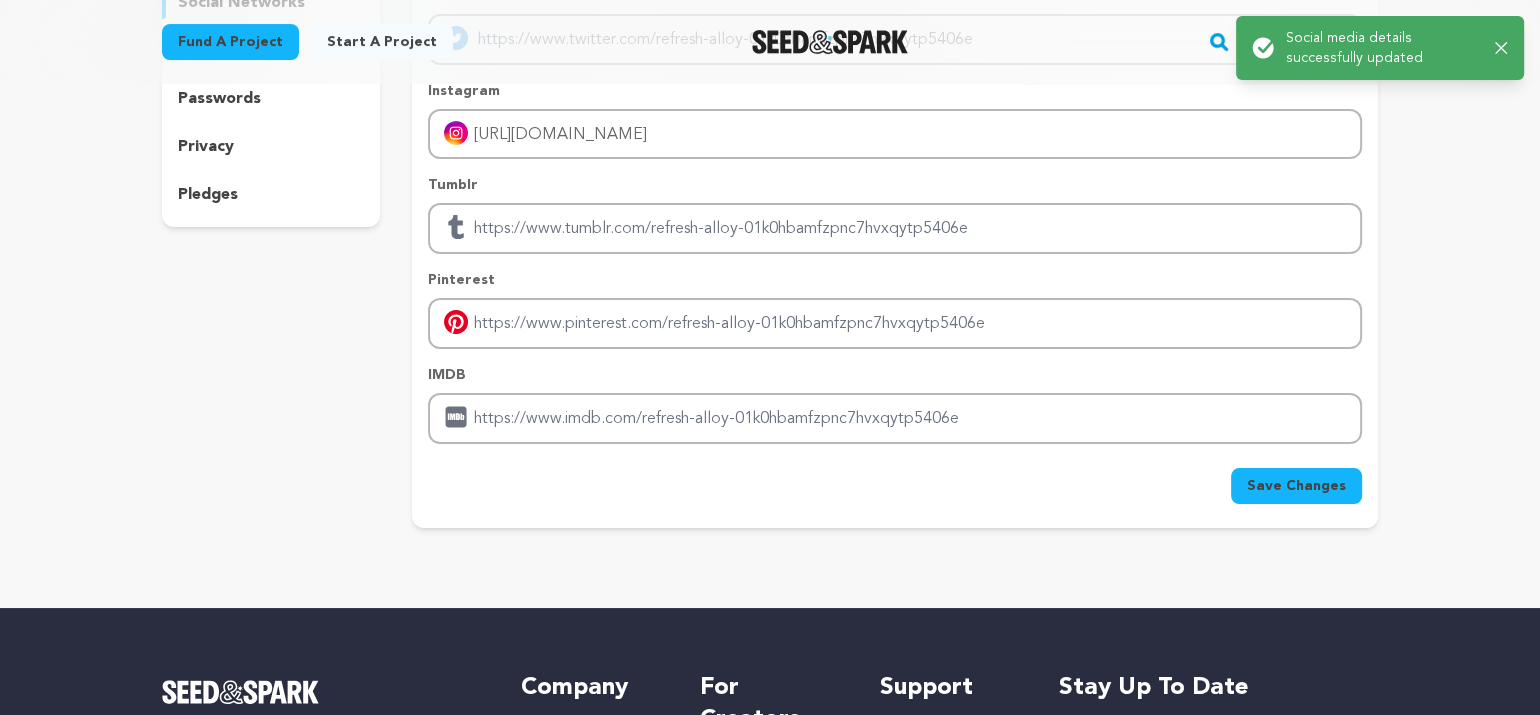 scroll, scrollTop: 0, scrollLeft: 0, axis: both 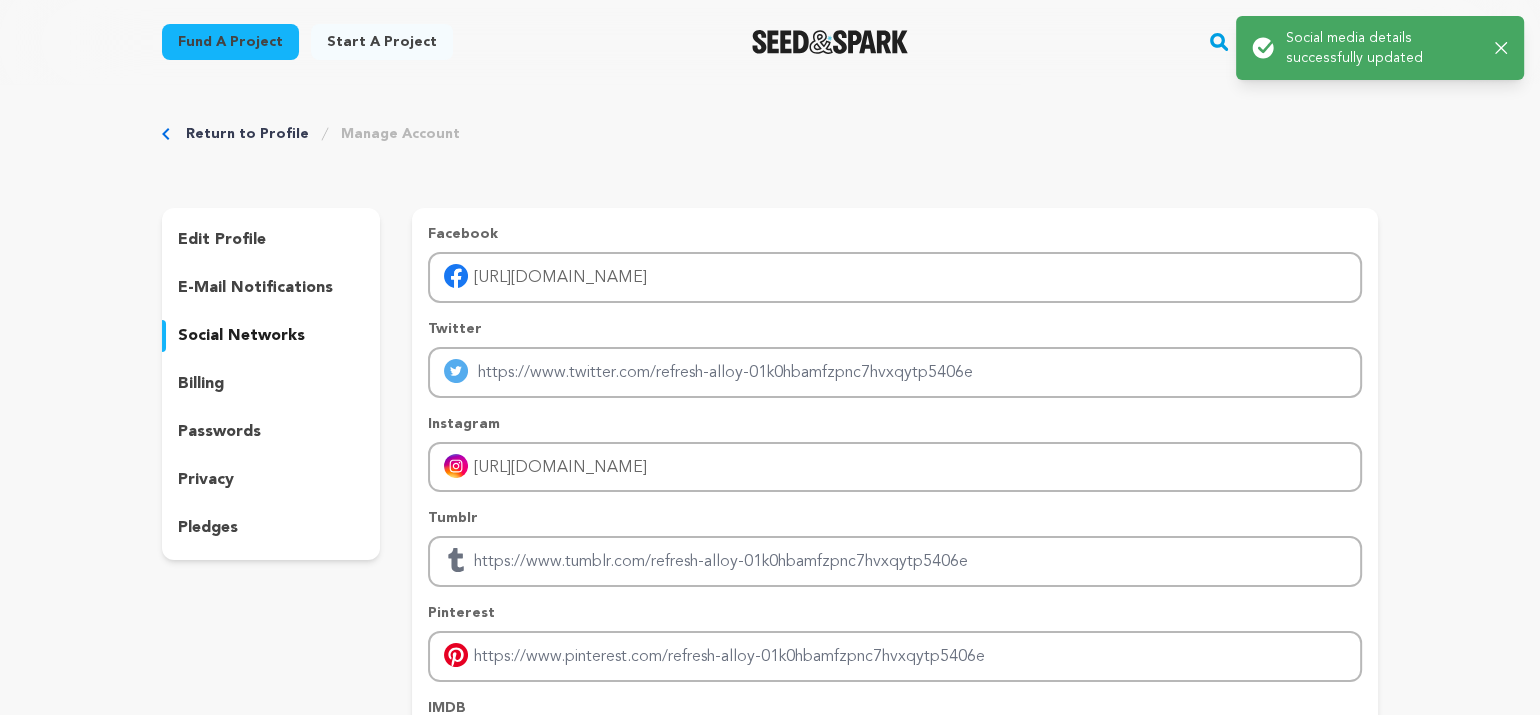 click on "billing" at bounding box center [201, 384] 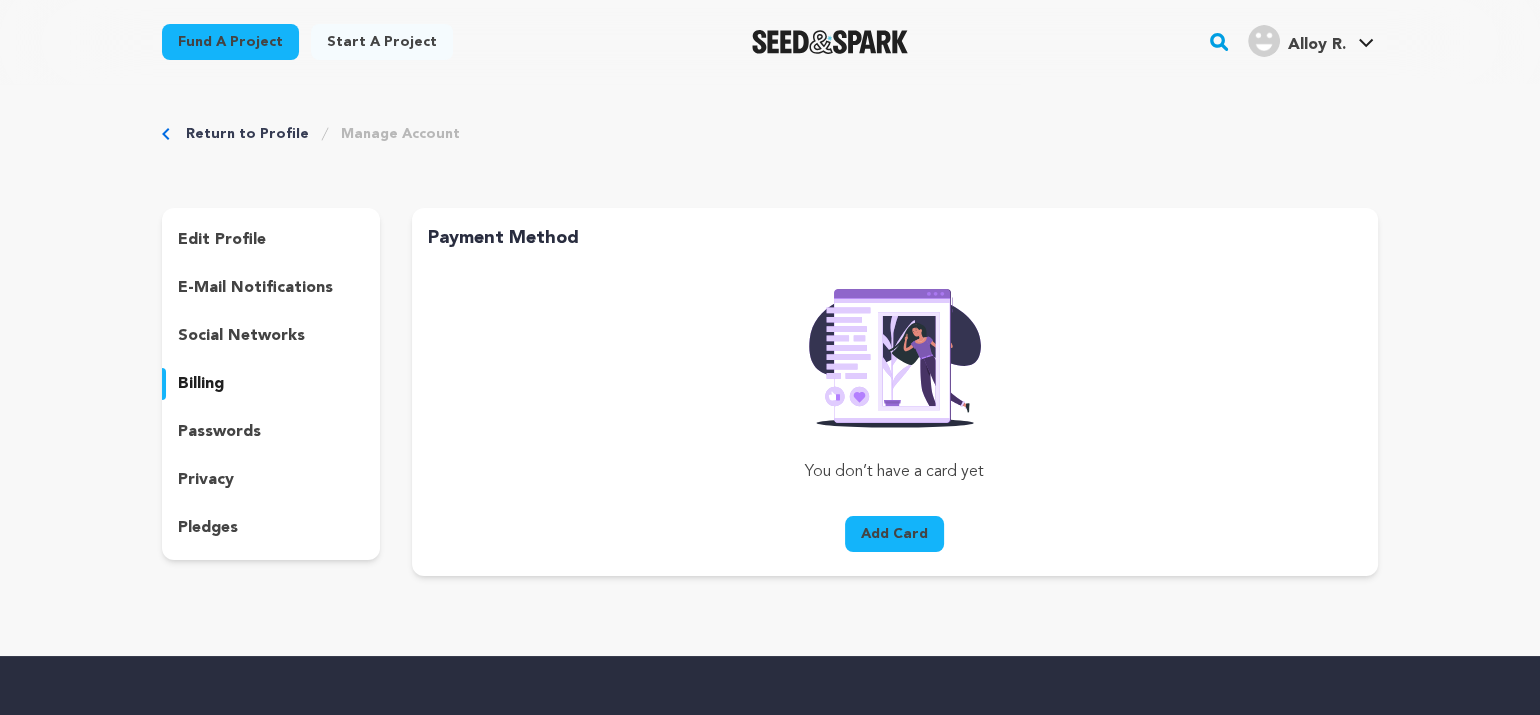 click on "passwords" at bounding box center (219, 432) 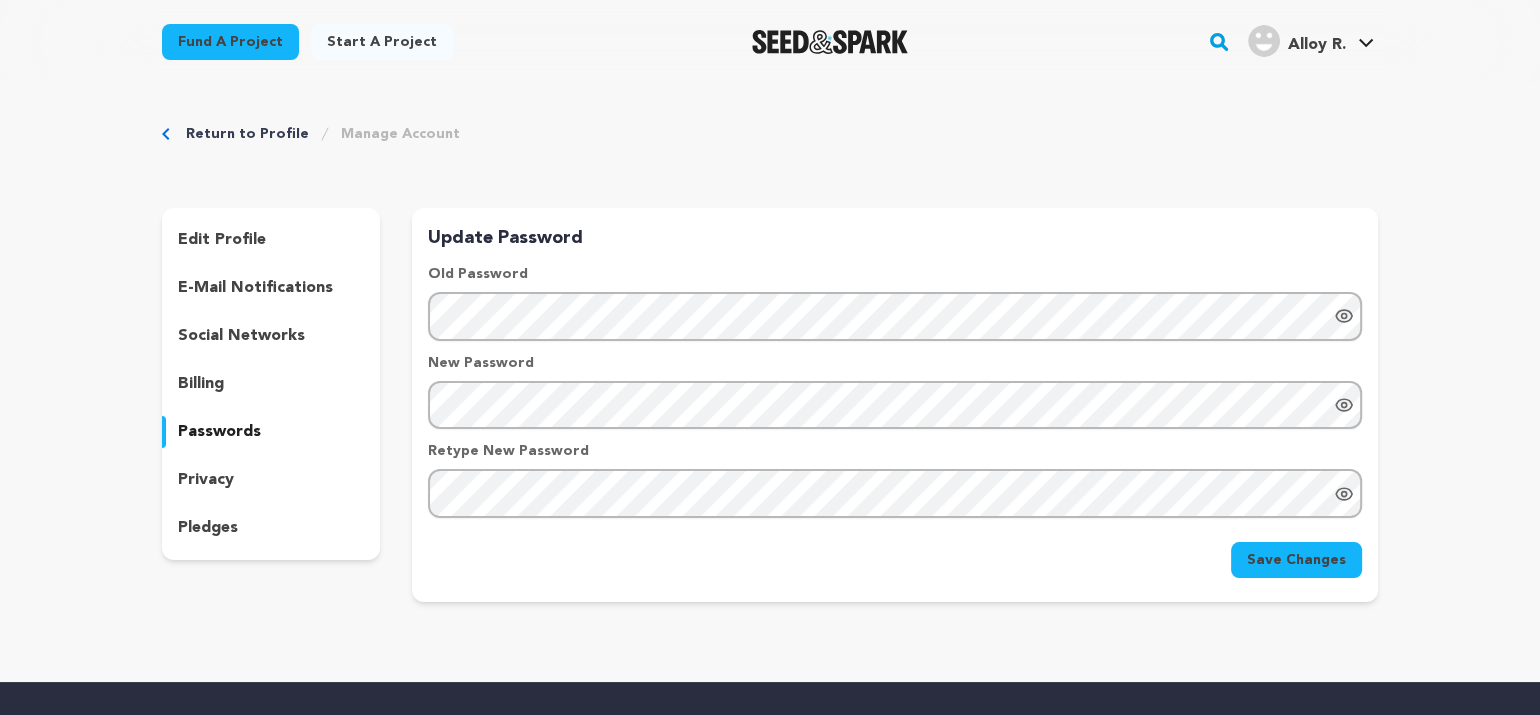 click on "privacy" at bounding box center (206, 480) 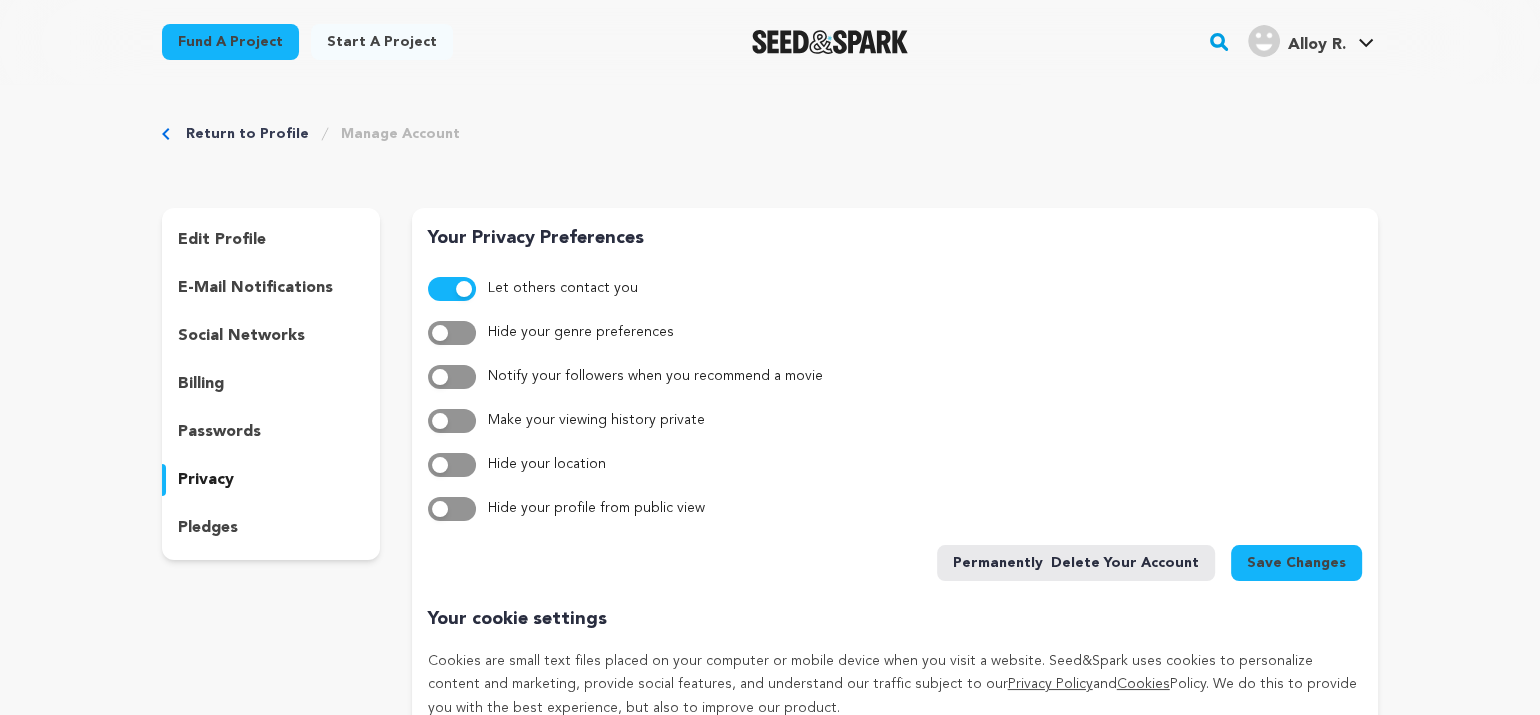 click on "pledges" at bounding box center [208, 528] 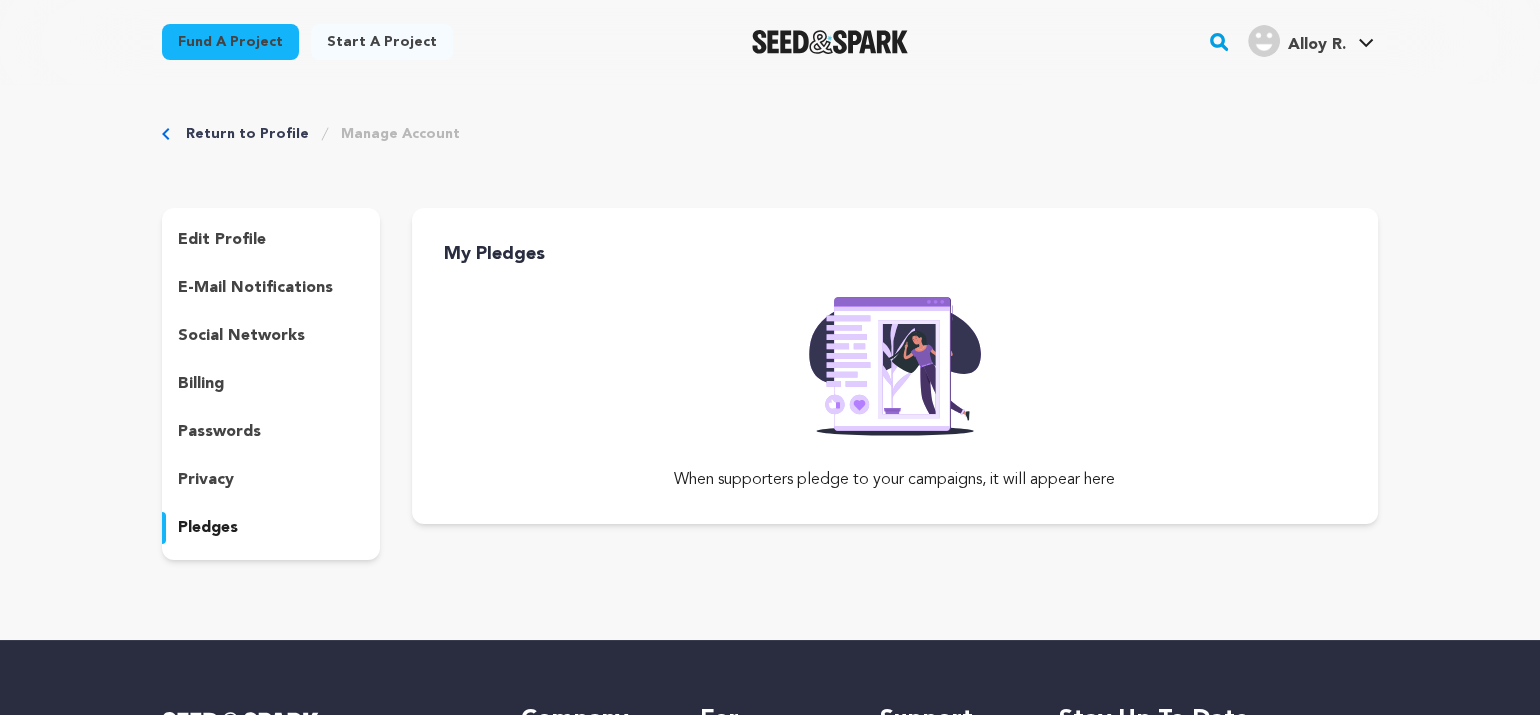 click on "privacy" at bounding box center (206, 480) 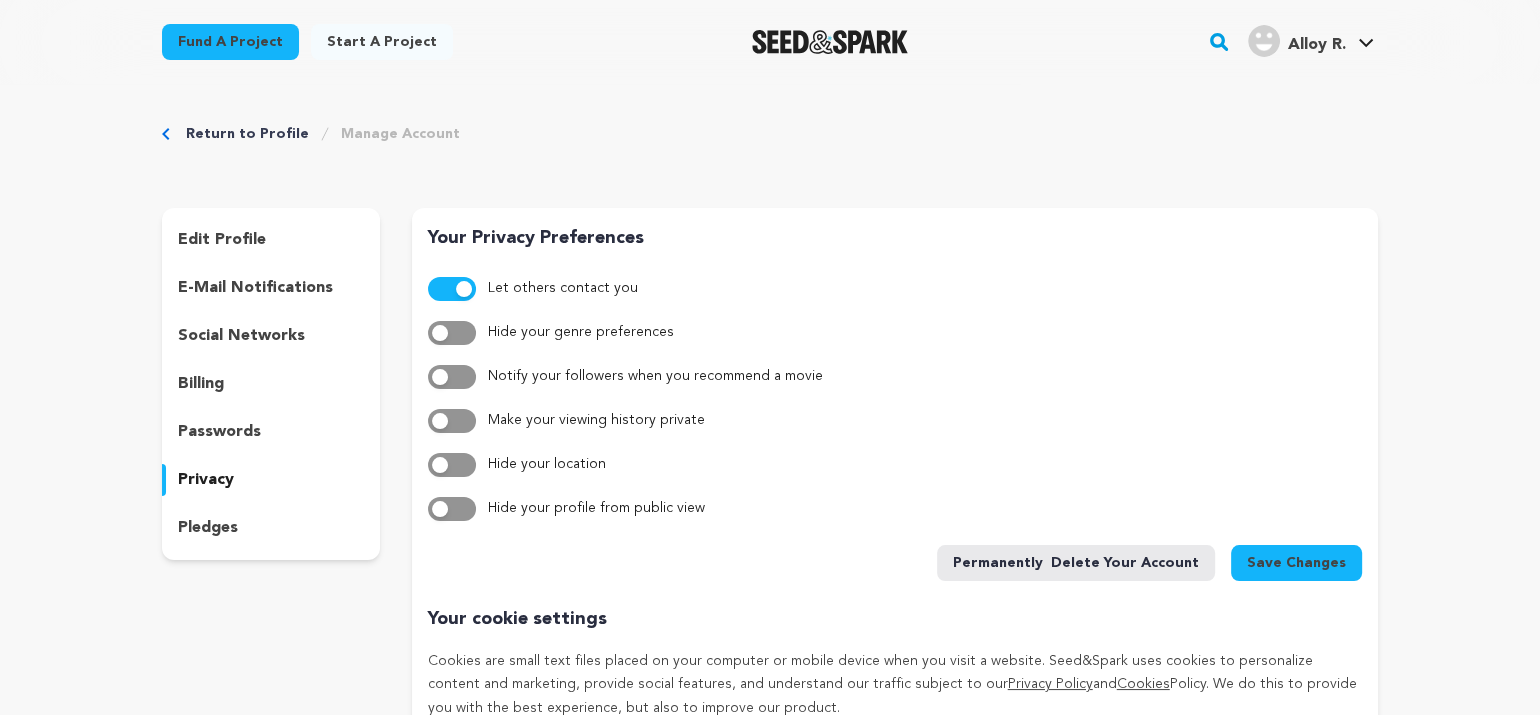click at bounding box center [452, 289] 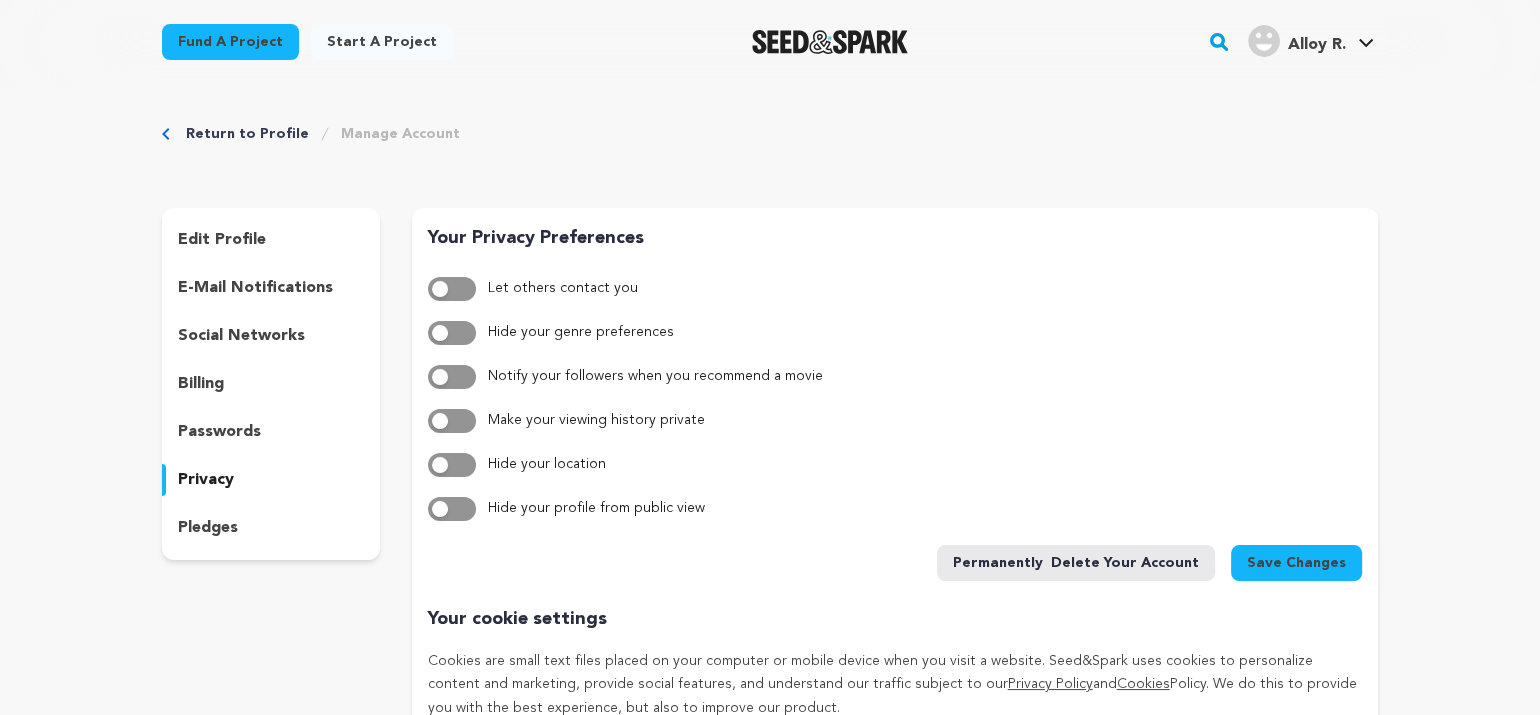 click at bounding box center (440, 289) 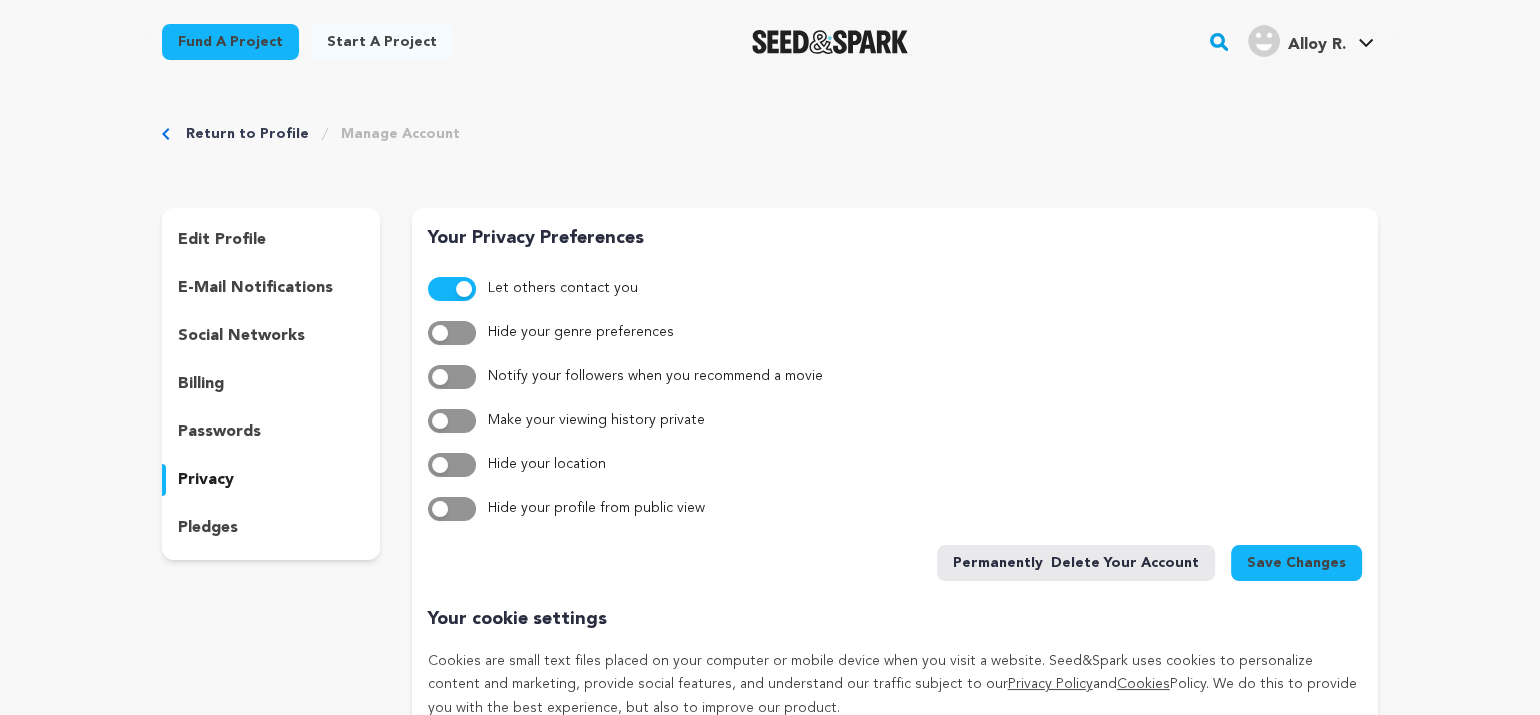 click on "Save Changes" at bounding box center (1296, 563) 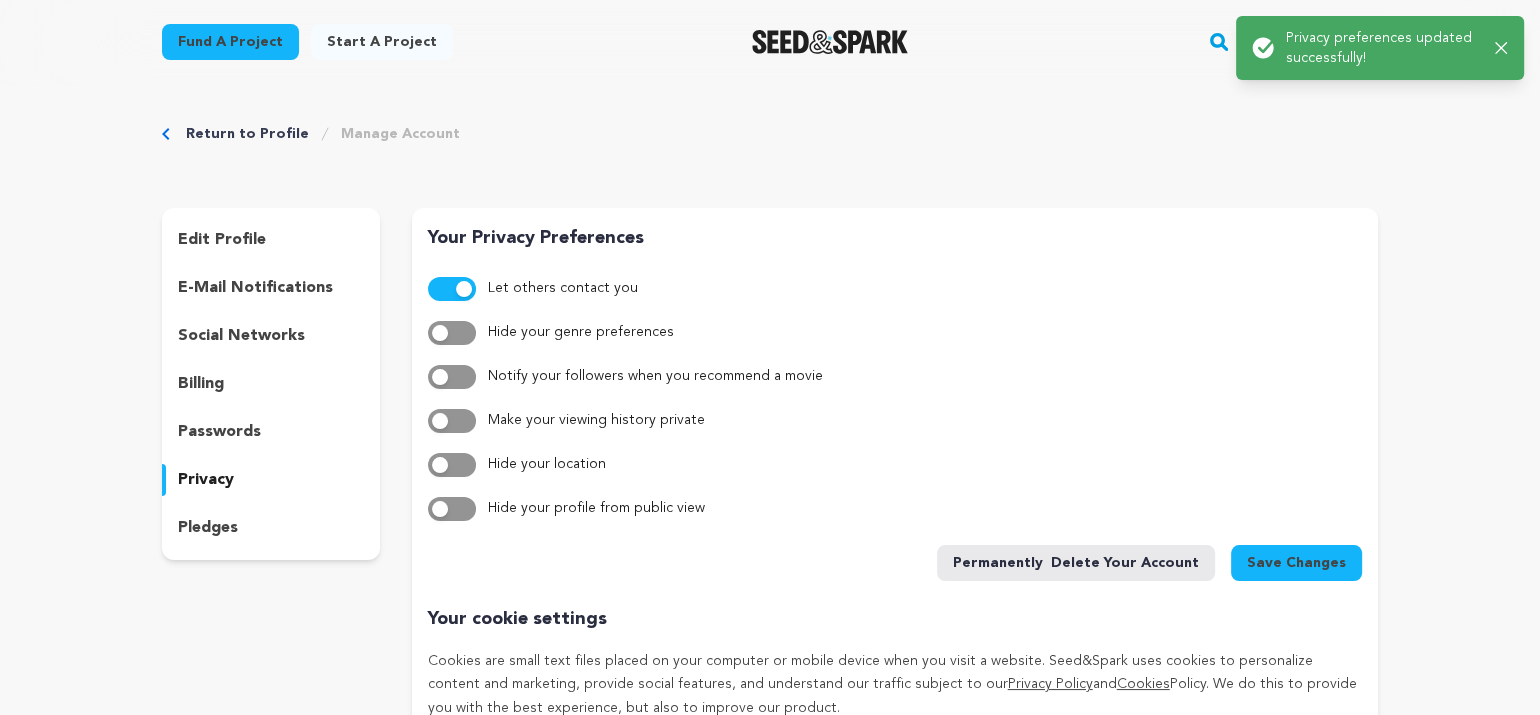 click on "Return to Profile" at bounding box center [247, 134] 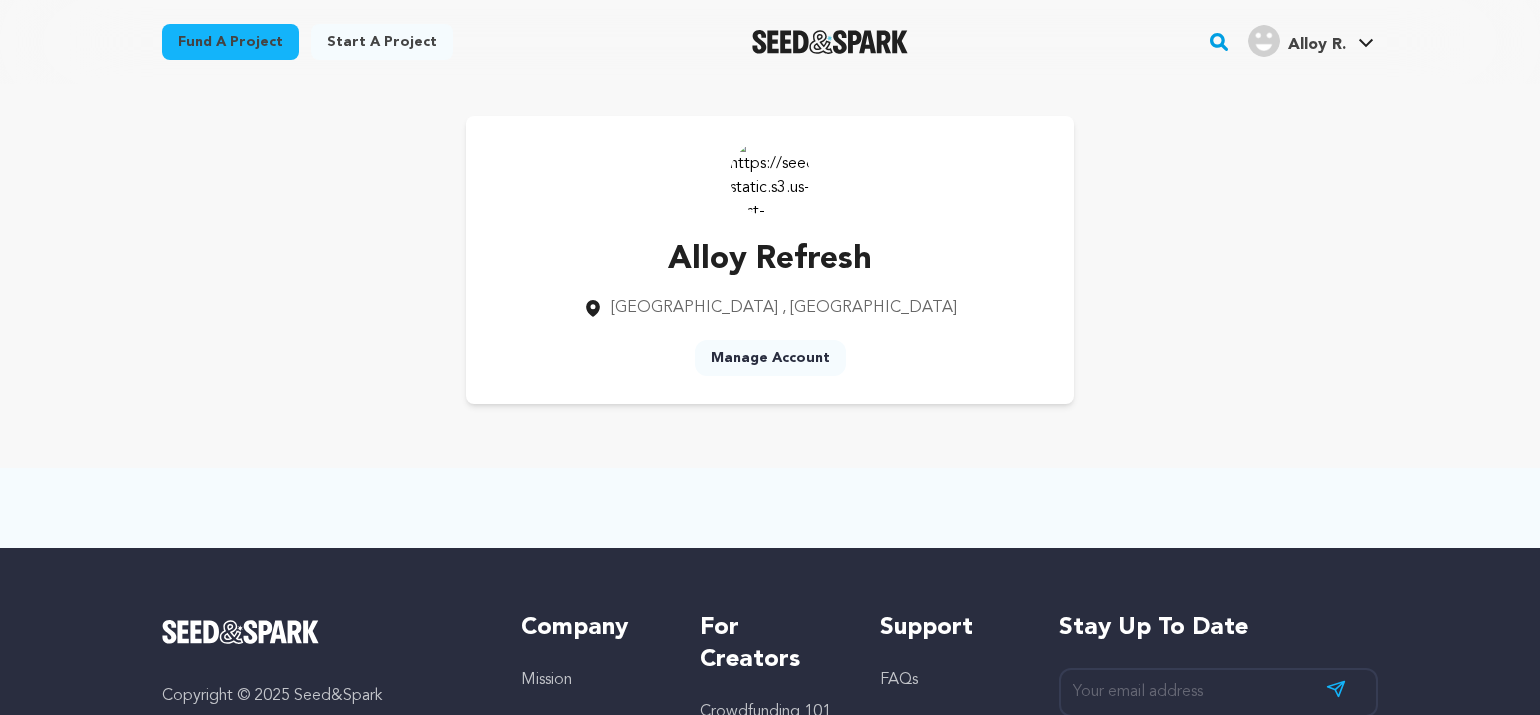 scroll, scrollTop: 0, scrollLeft: 0, axis: both 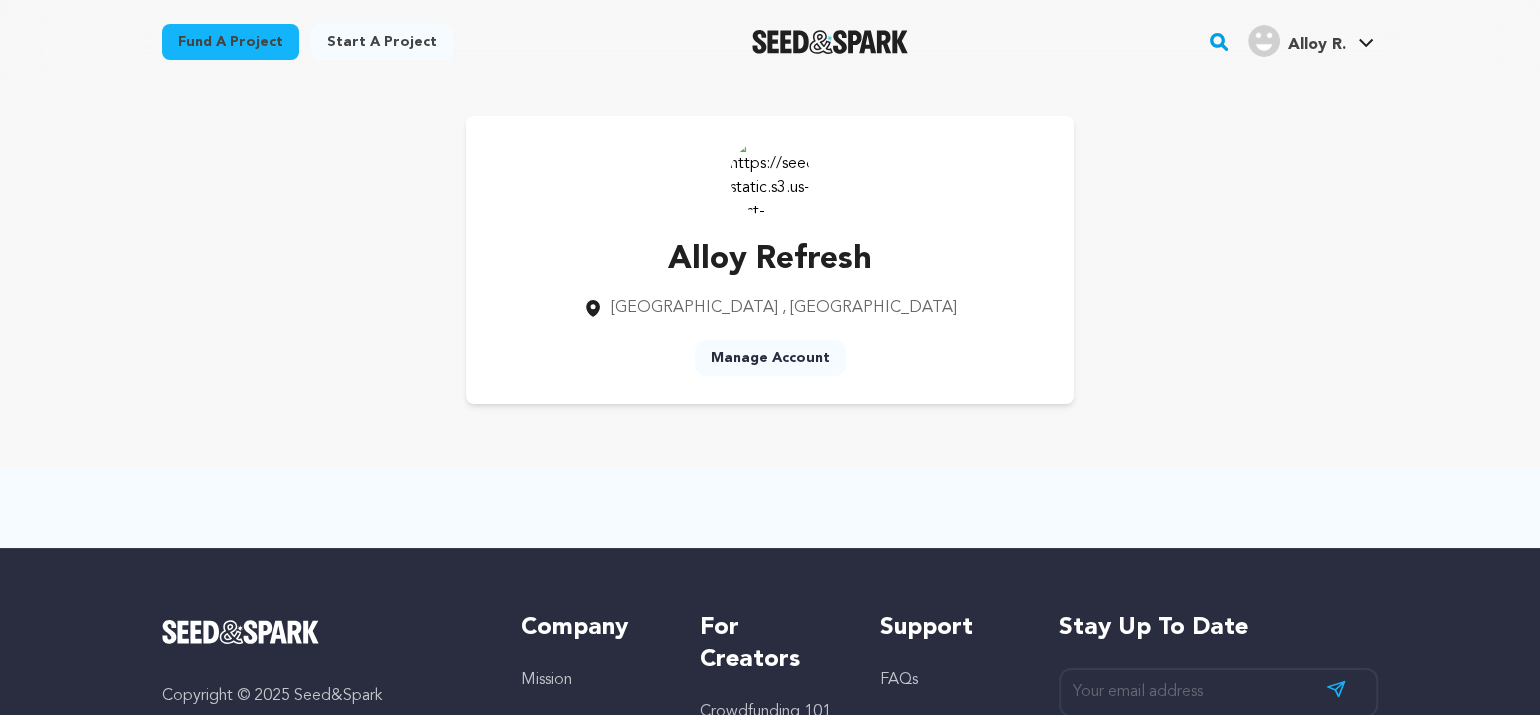 click at bounding box center (770, 176) 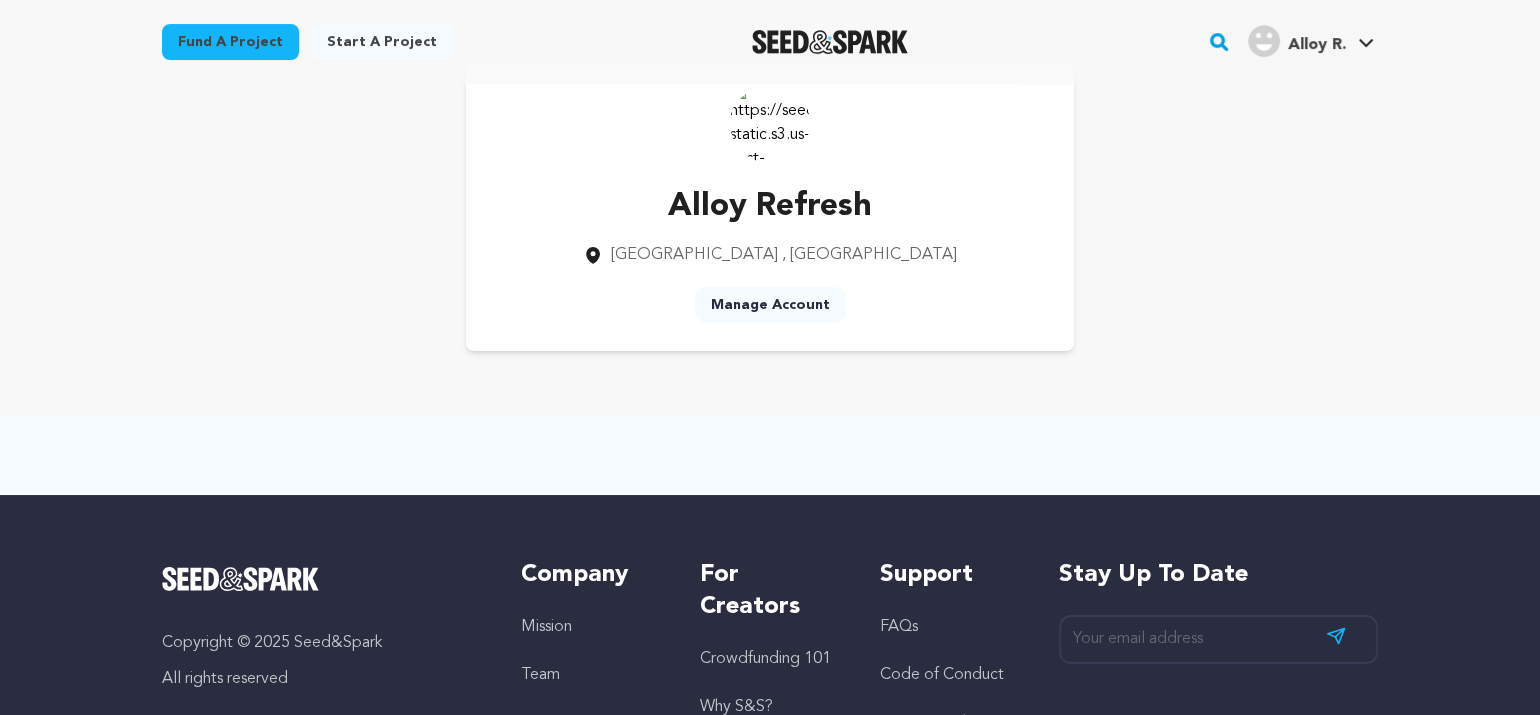 scroll, scrollTop: 0, scrollLeft: 0, axis: both 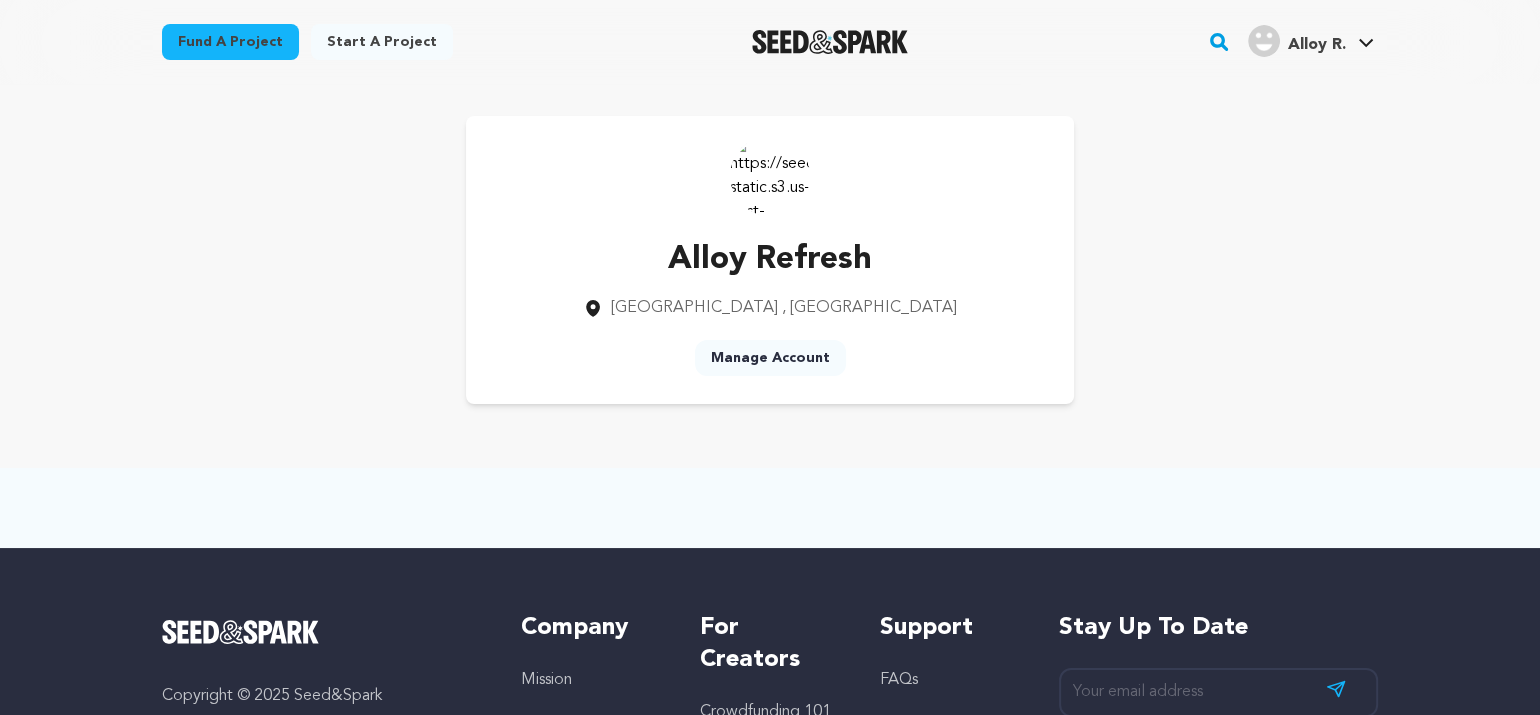 click on "Alloy R." at bounding box center [1297, 41] 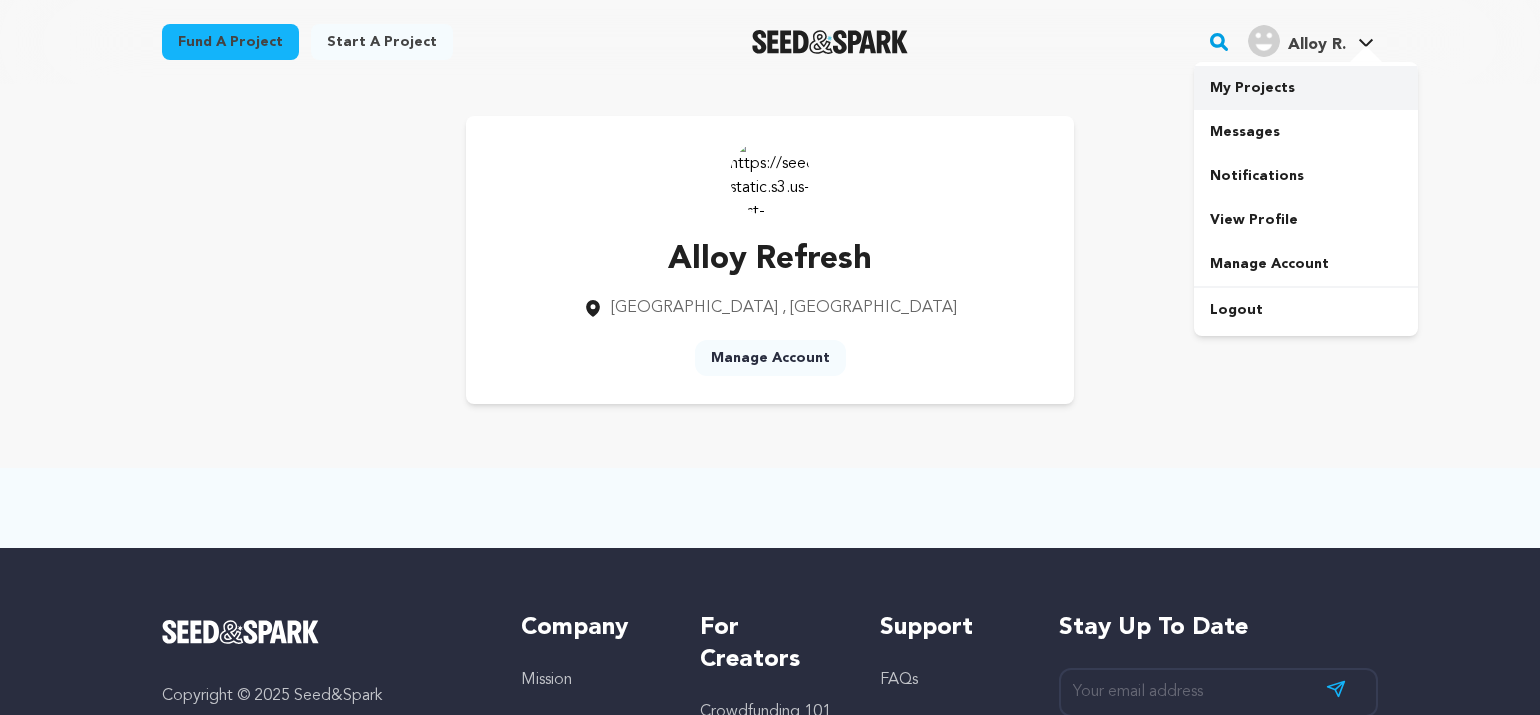 scroll, scrollTop: 0, scrollLeft: 0, axis: both 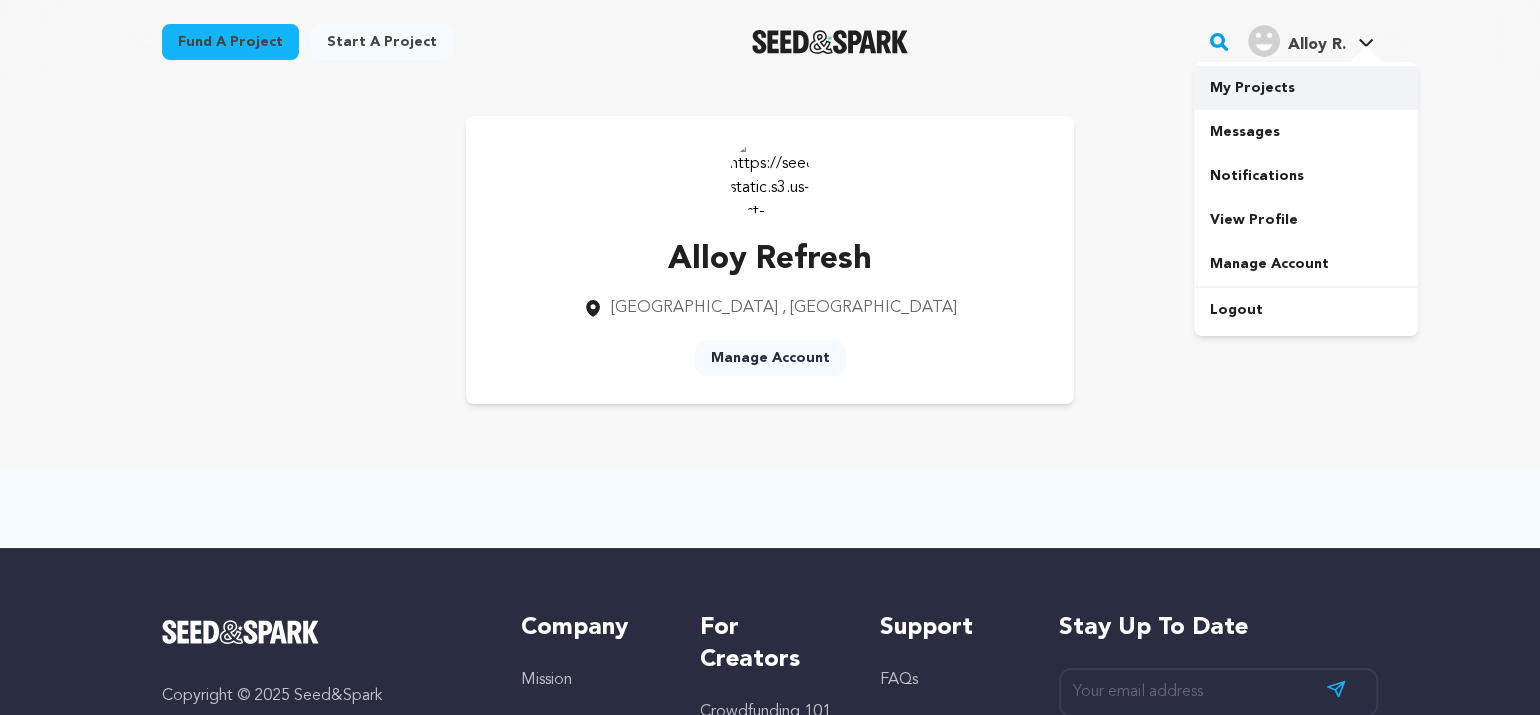 click on "My Projects" at bounding box center (1306, 88) 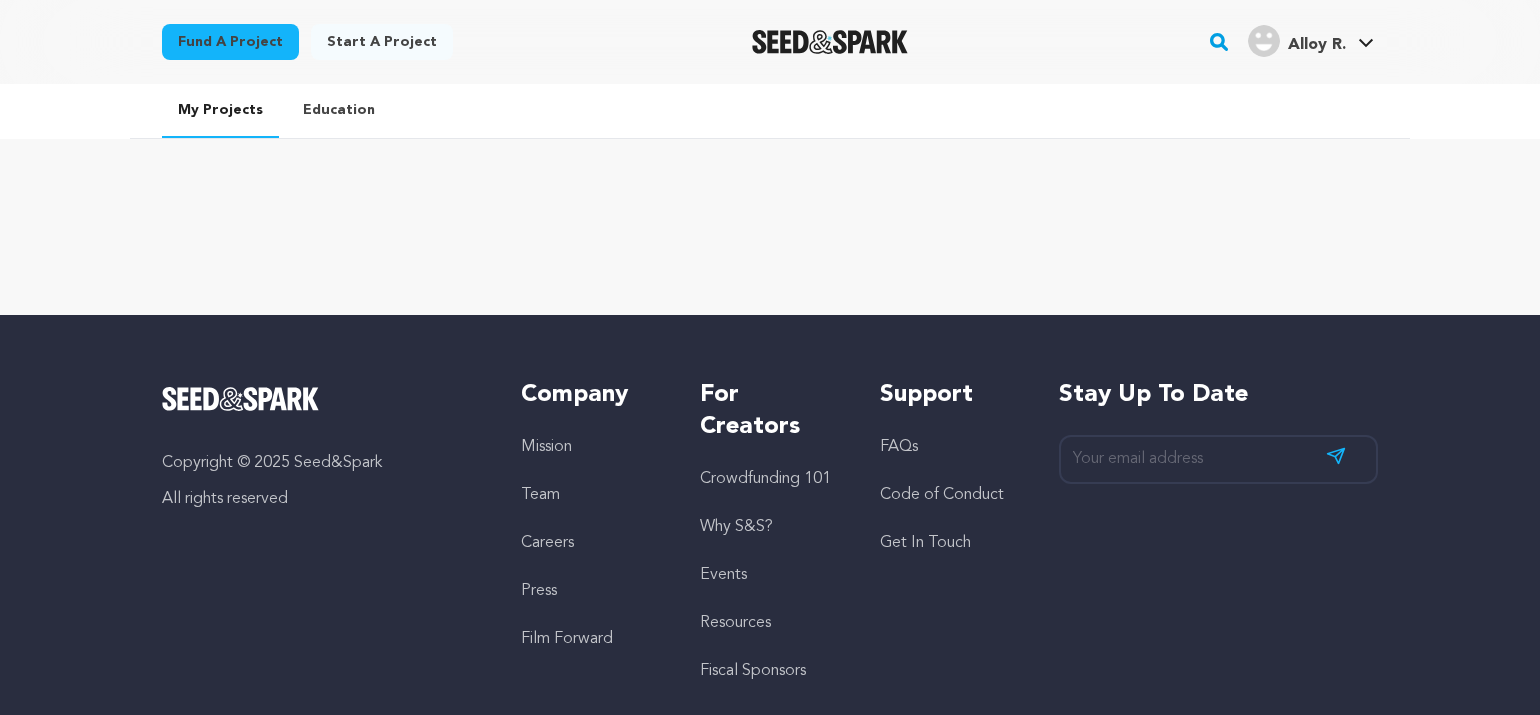 scroll, scrollTop: 0, scrollLeft: 0, axis: both 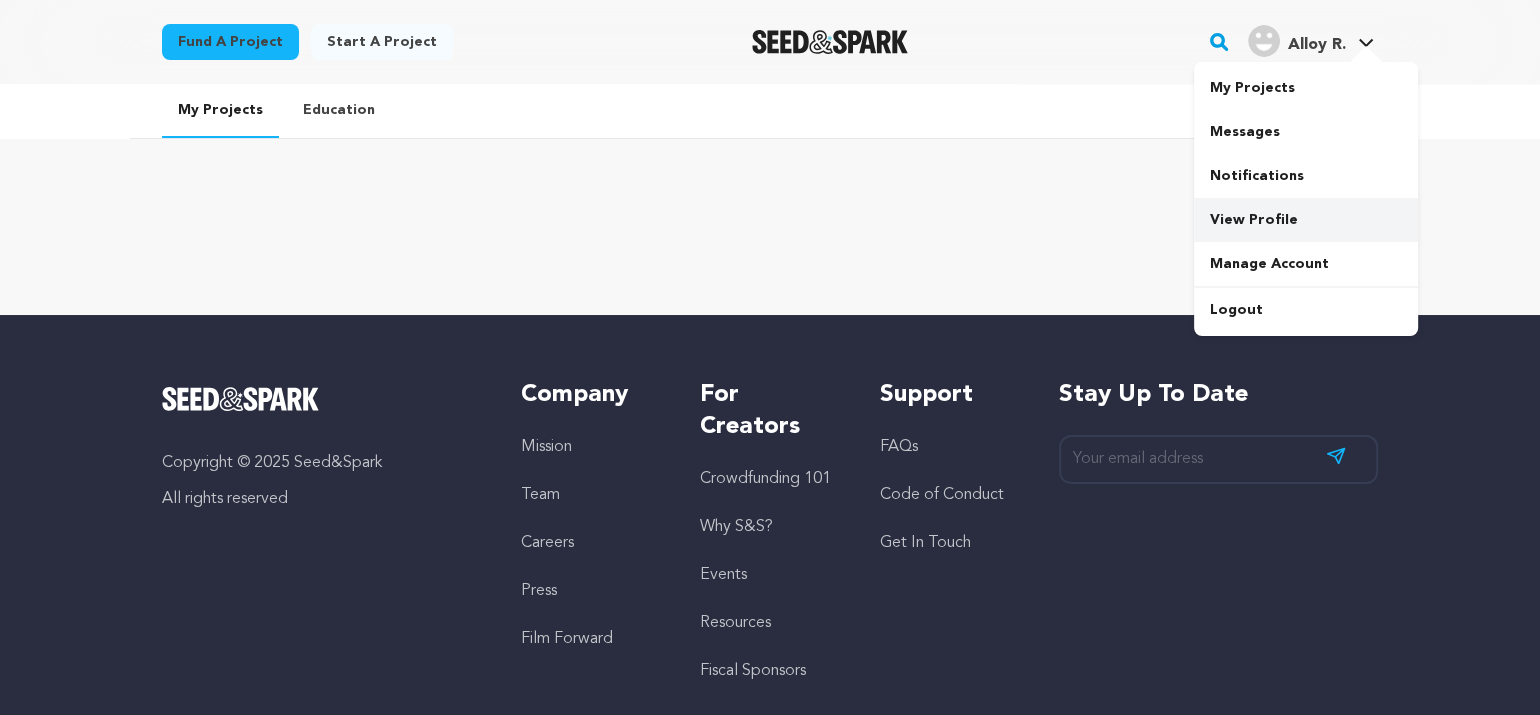 click on "View Profile" at bounding box center [1306, 220] 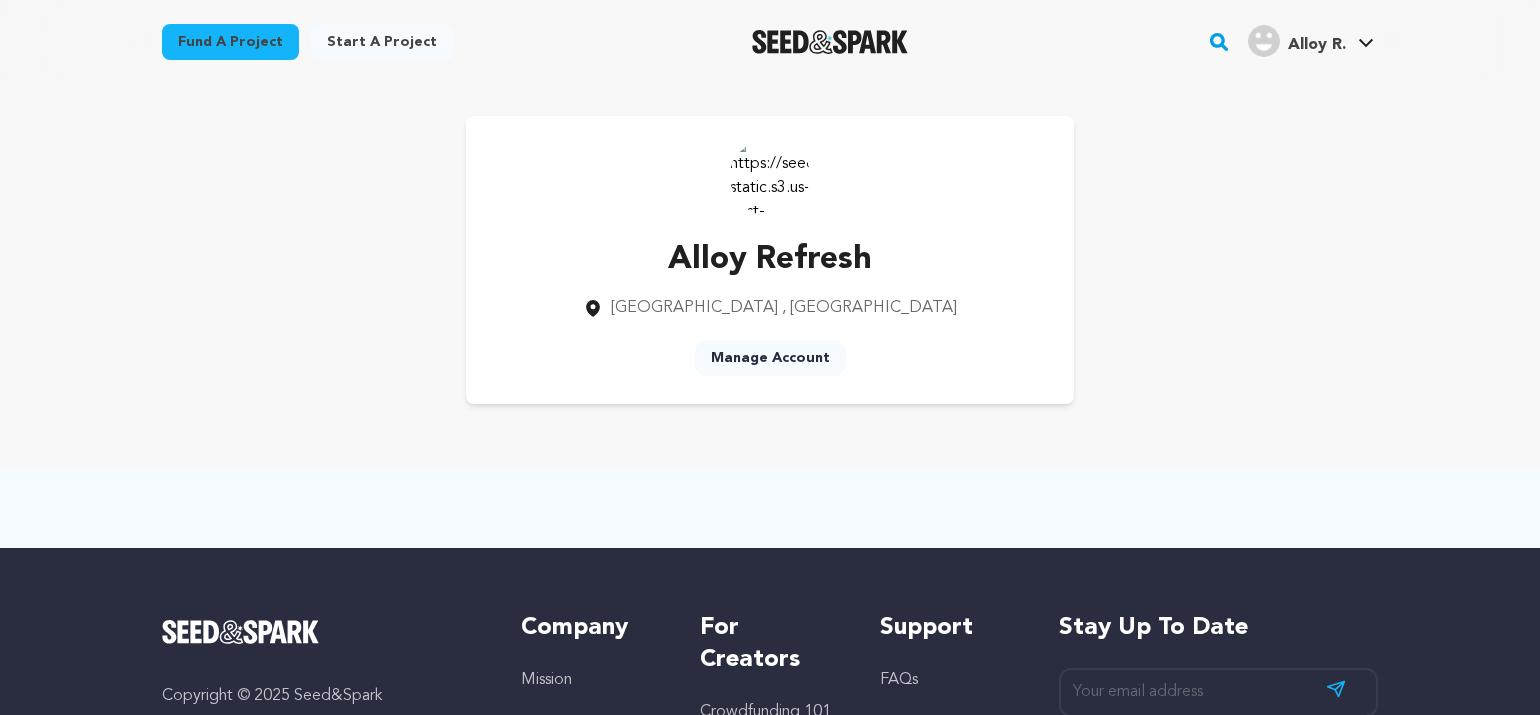 scroll, scrollTop: 0, scrollLeft: 0, axis: both 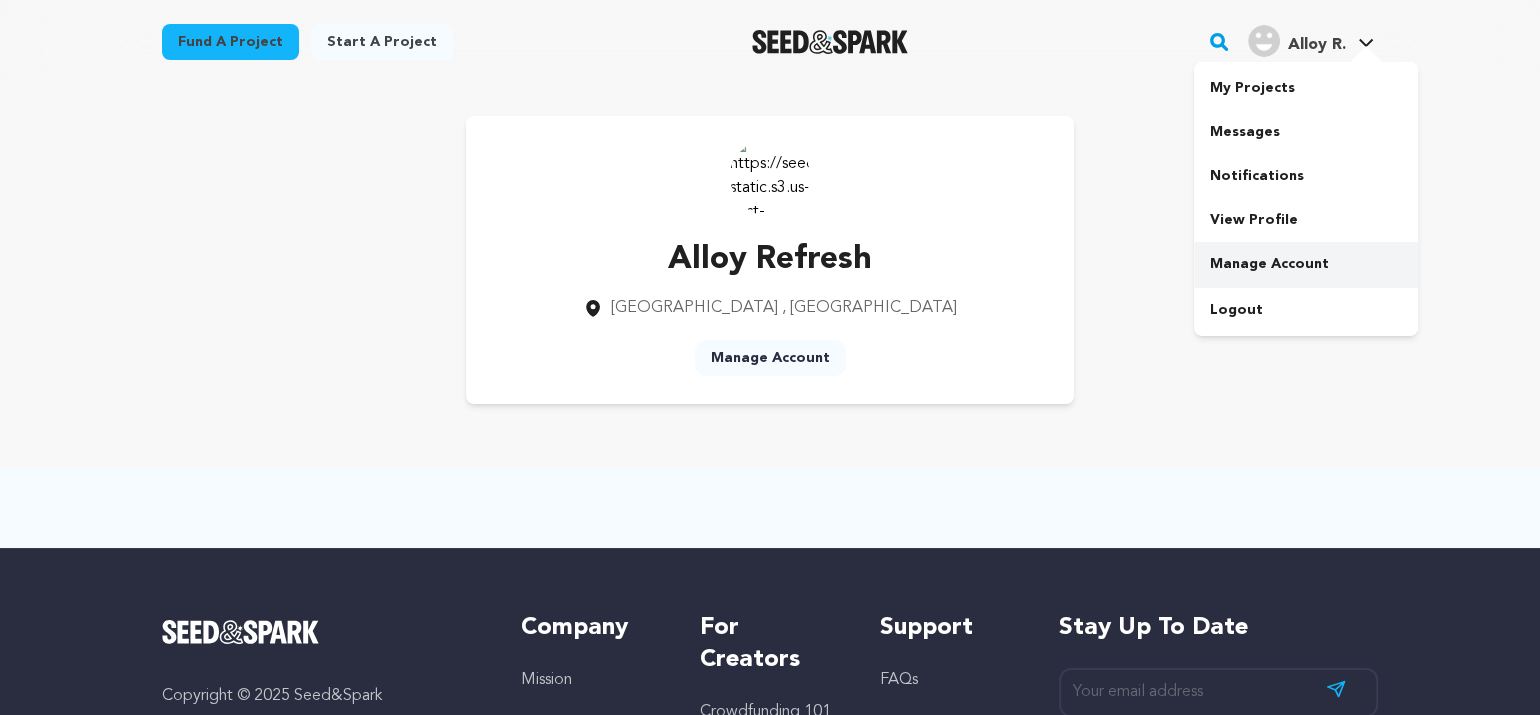 click on "Manage Account" at bounding box center [1306, 264] 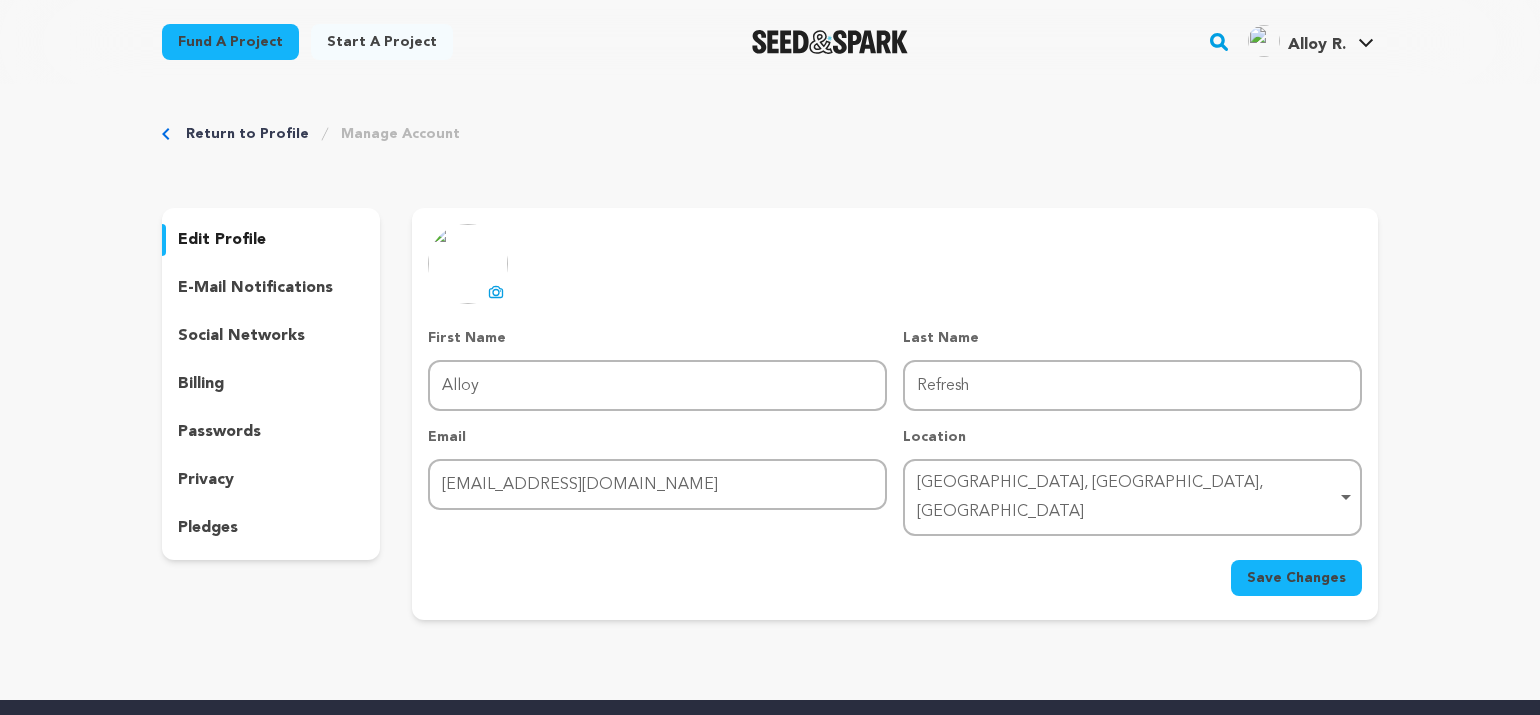 scroll, scrollTop: 0, scrollLeft: 0, axis: both 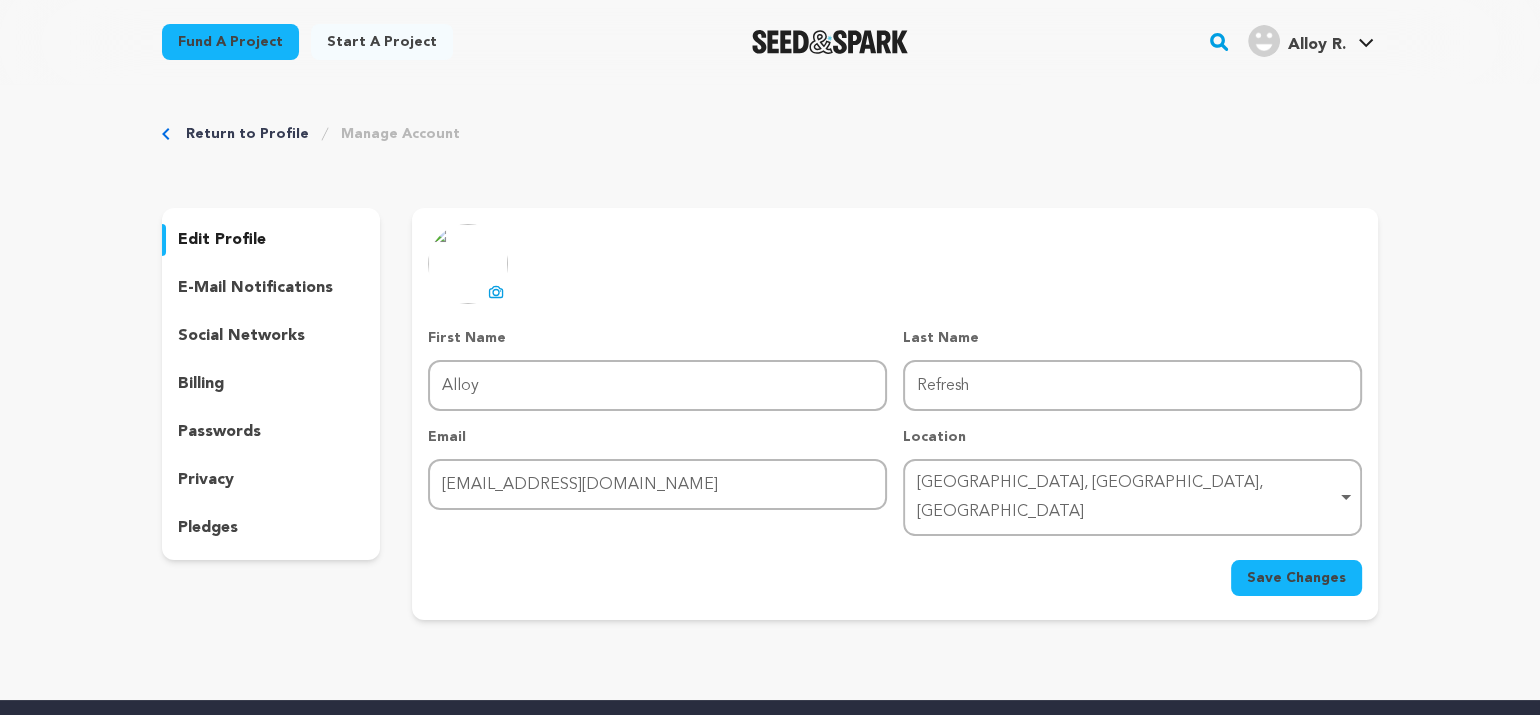 click 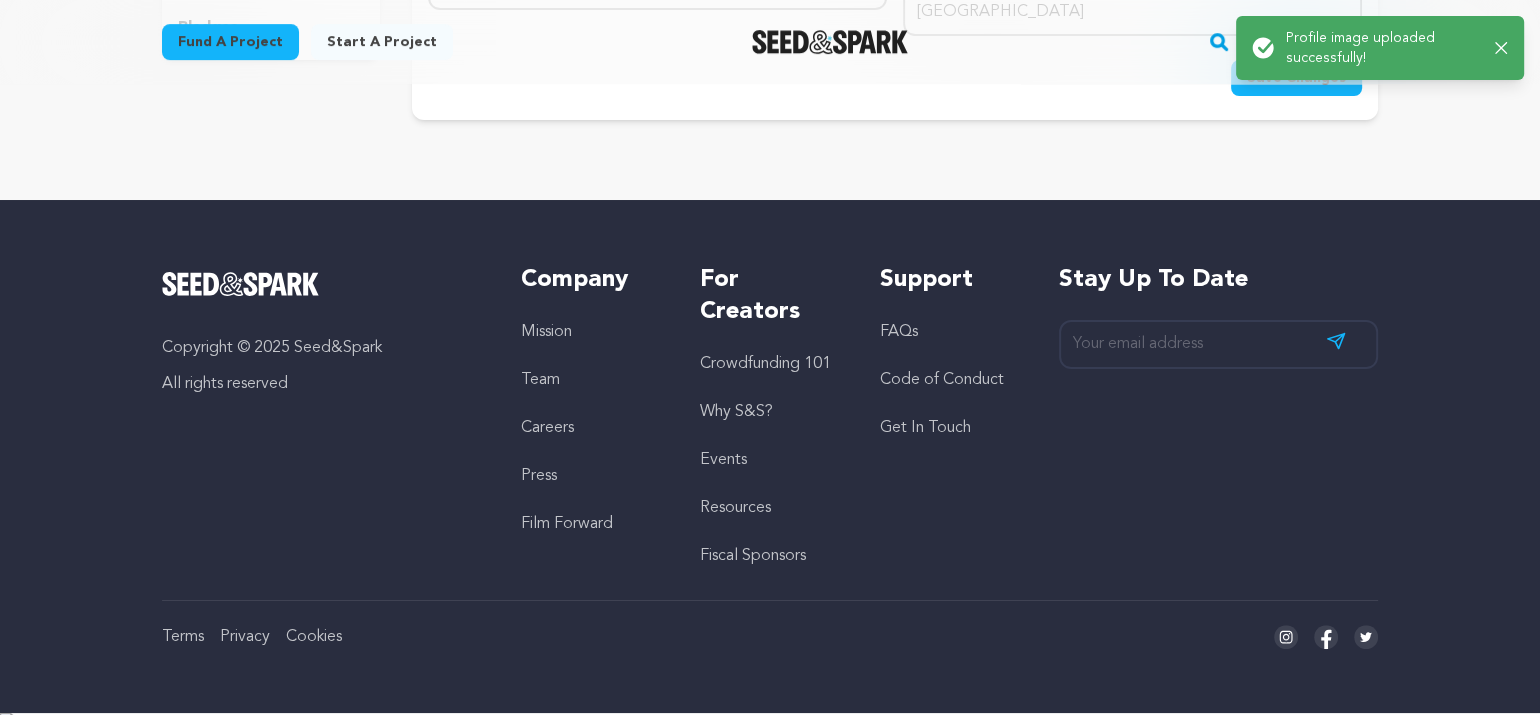 scroll, scrollTop: 0, scrollLeft: 0, axis: both 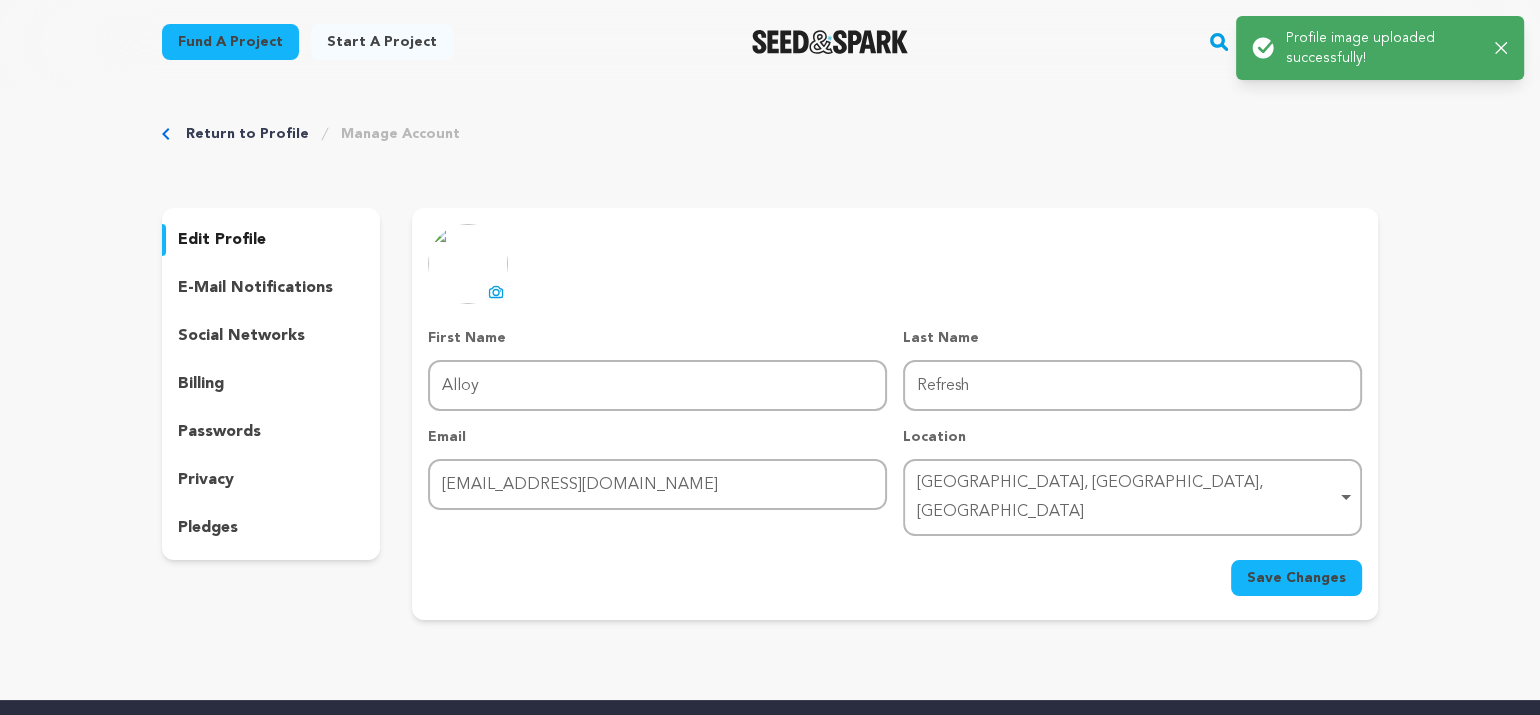 click on "social networks" at bounding box center [241, 336] 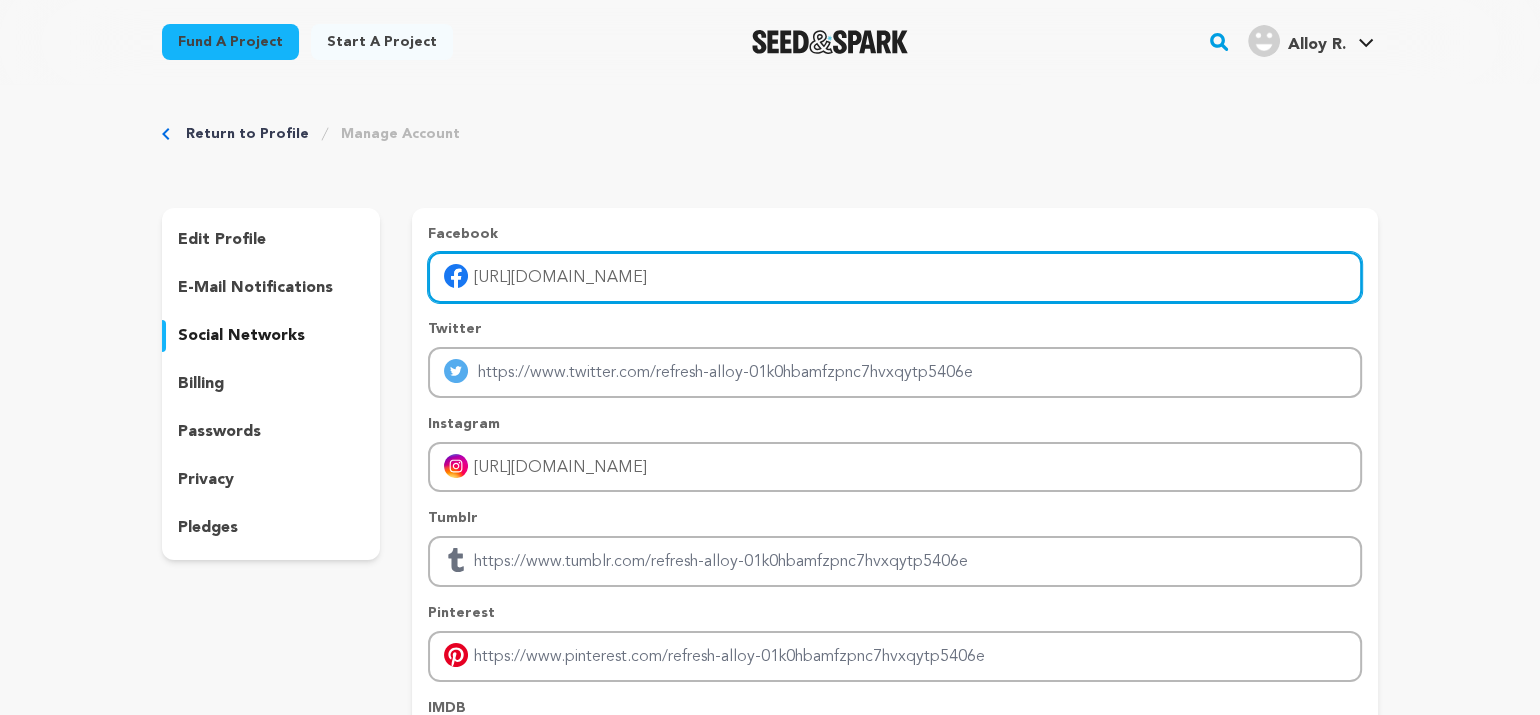 click on "https://www.facebook.com/AlloyRefresh/" at bounding box center [895, 277] 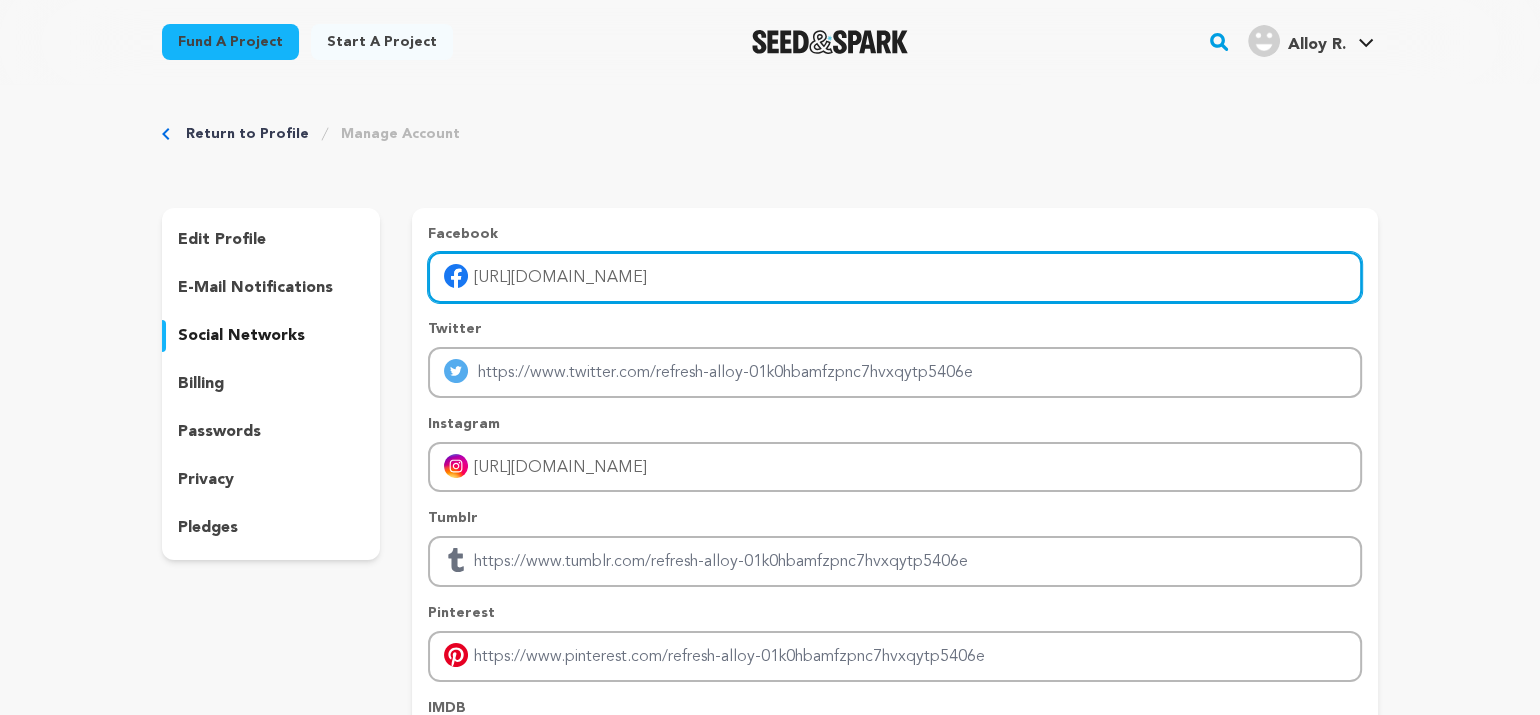 click on "https://www.facebook.com/AlloyRefresh/" at bounding box center (895, 277) 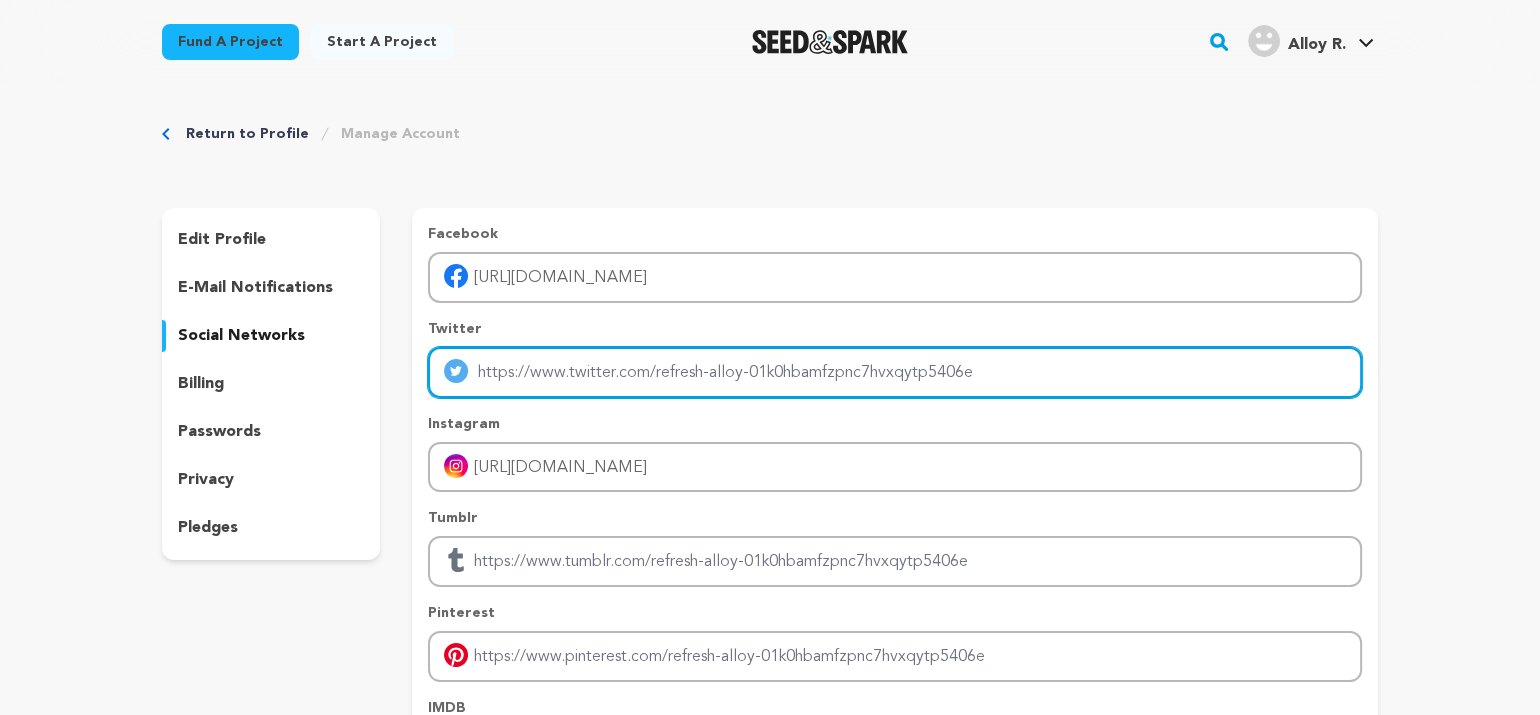 click at bounding box center (895, 372) 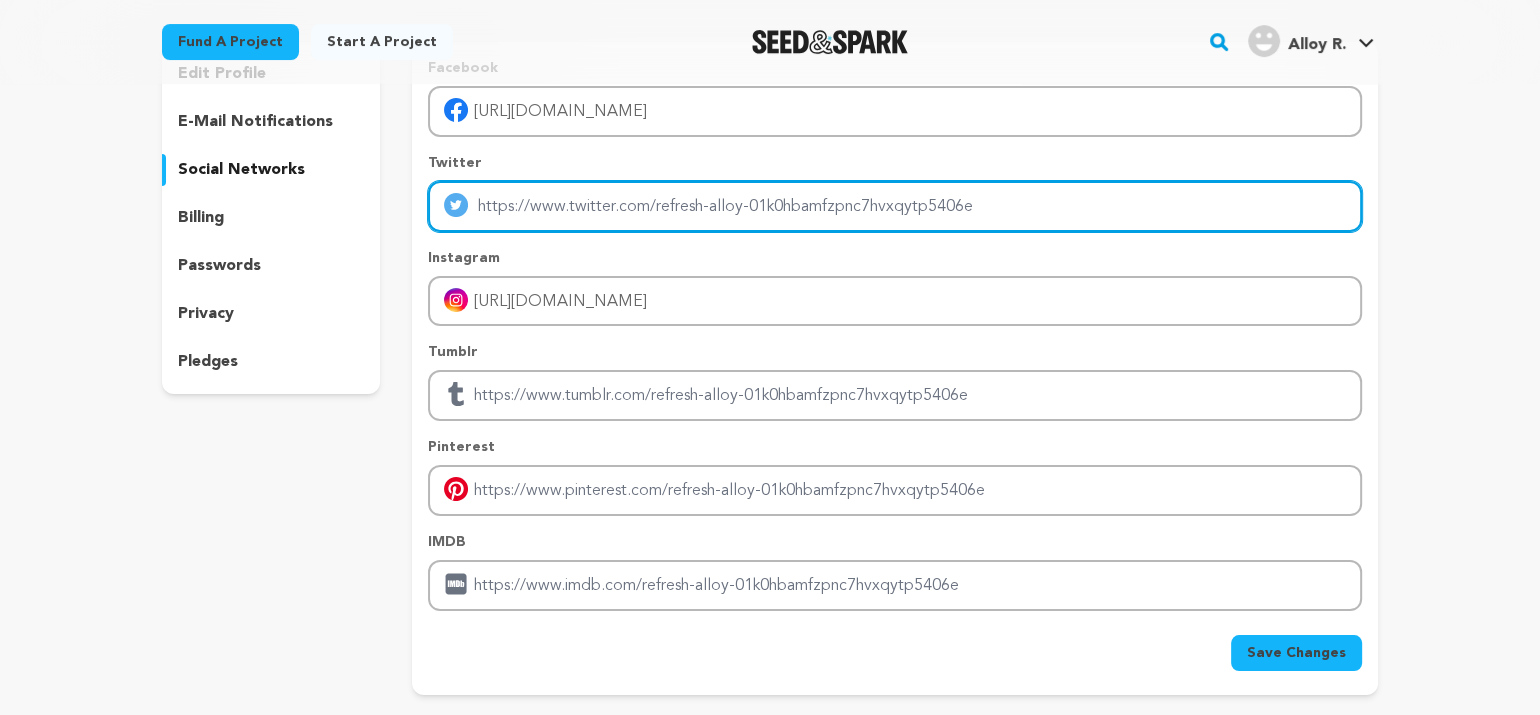 scroll, scrollTop: 500, scrollLeft: 0, axis: vertical 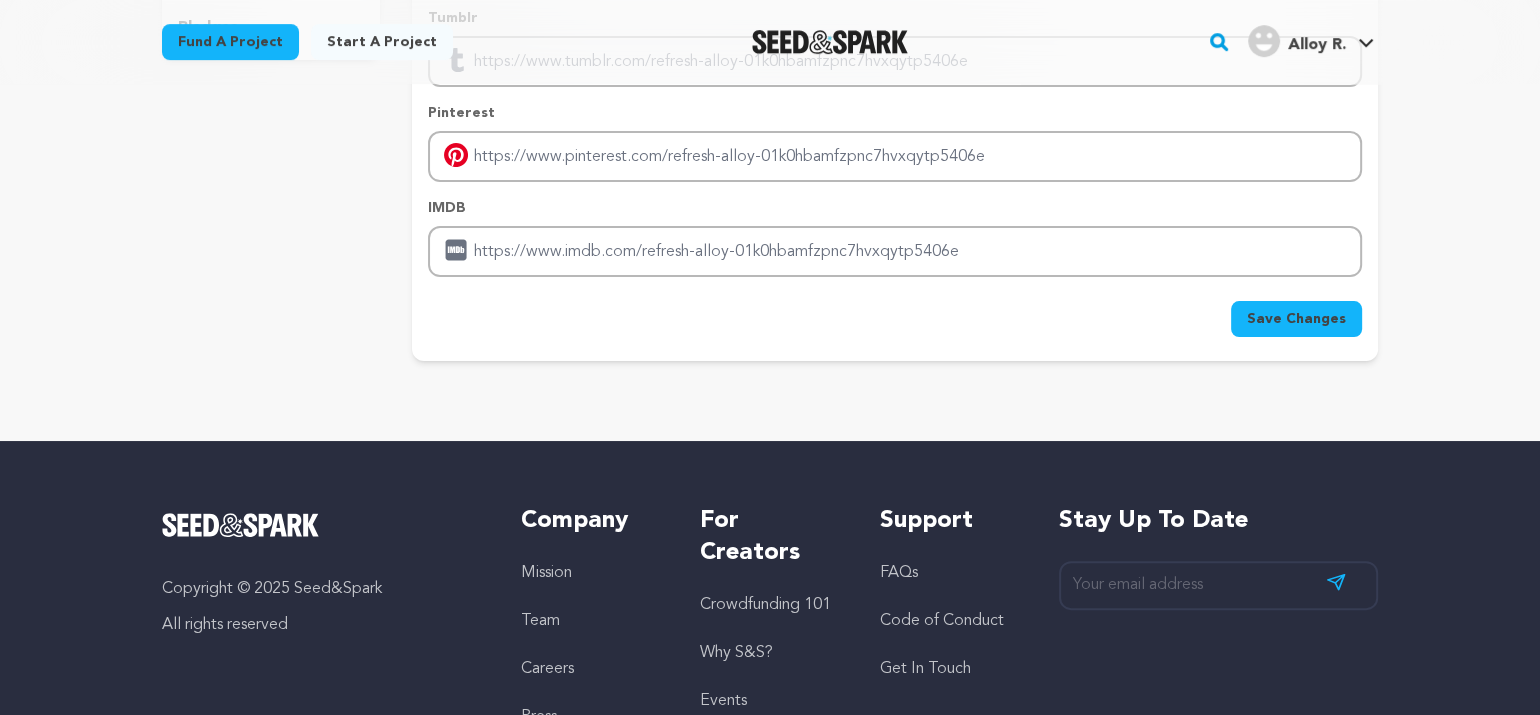 click on "Save Changes" at bounding box center [1296, 319] 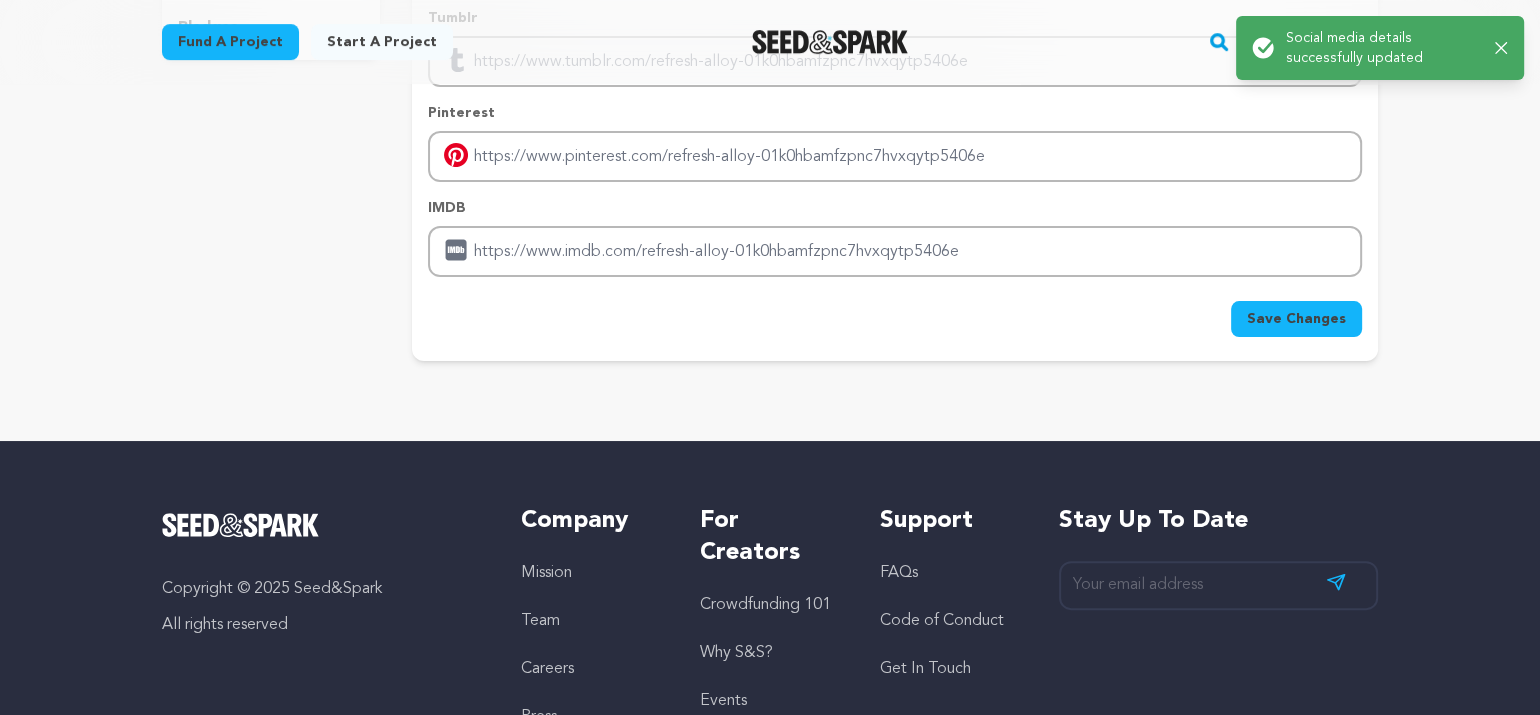 click on "Success:
Info:
Warning:
Error:
Social media details successfully updated
Close notification" at bounding box center (1380, 48) 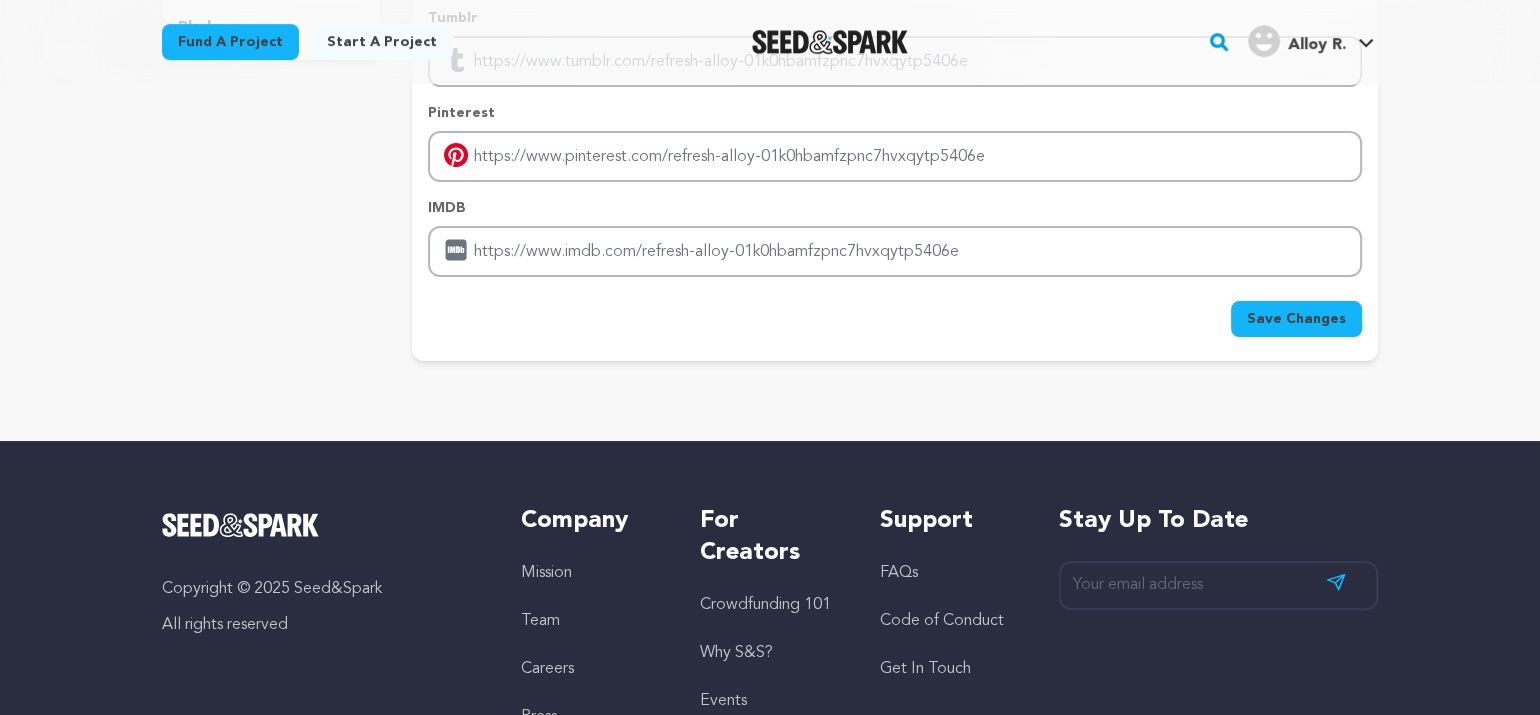 click at bounding box center (1264, 41) 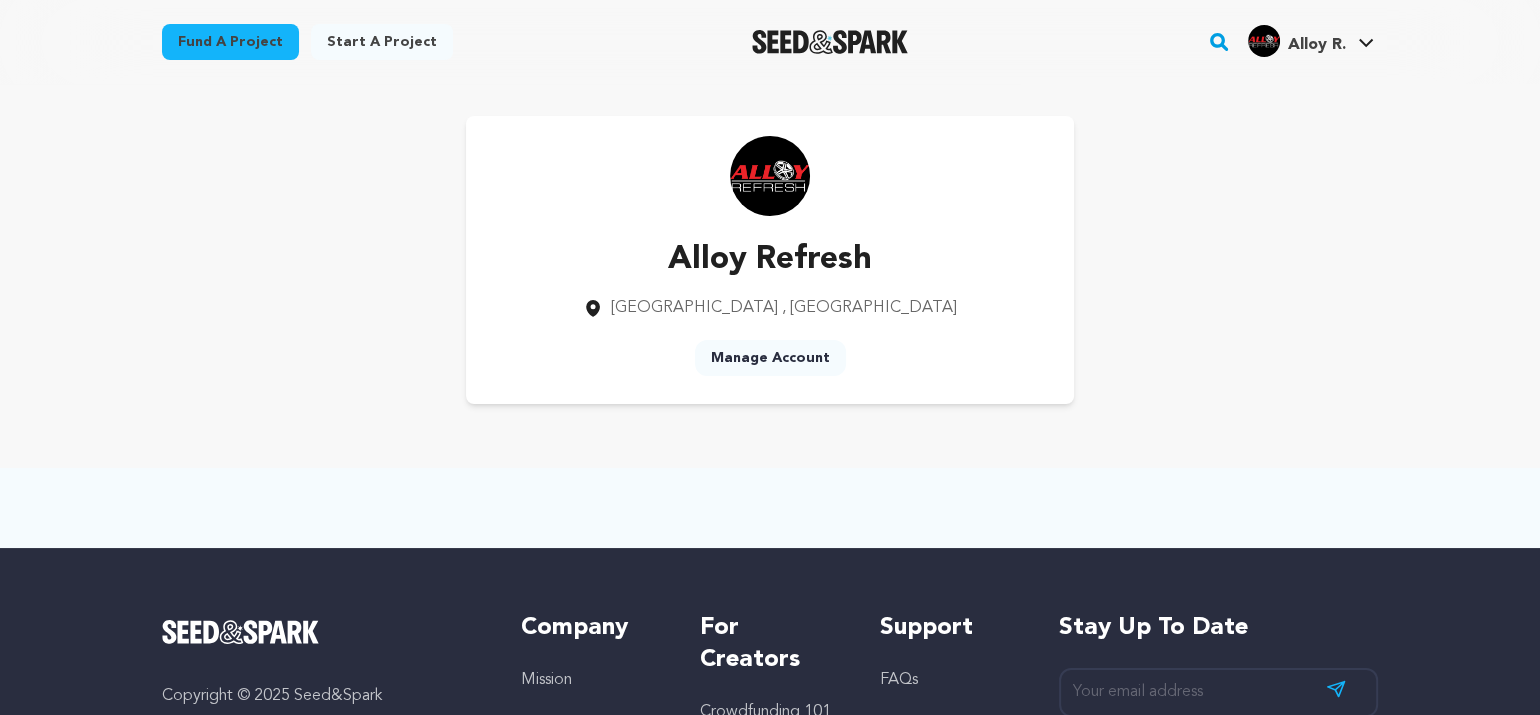 scroll, scrollTop: 386, scrollLeft: 0, axis: vertical 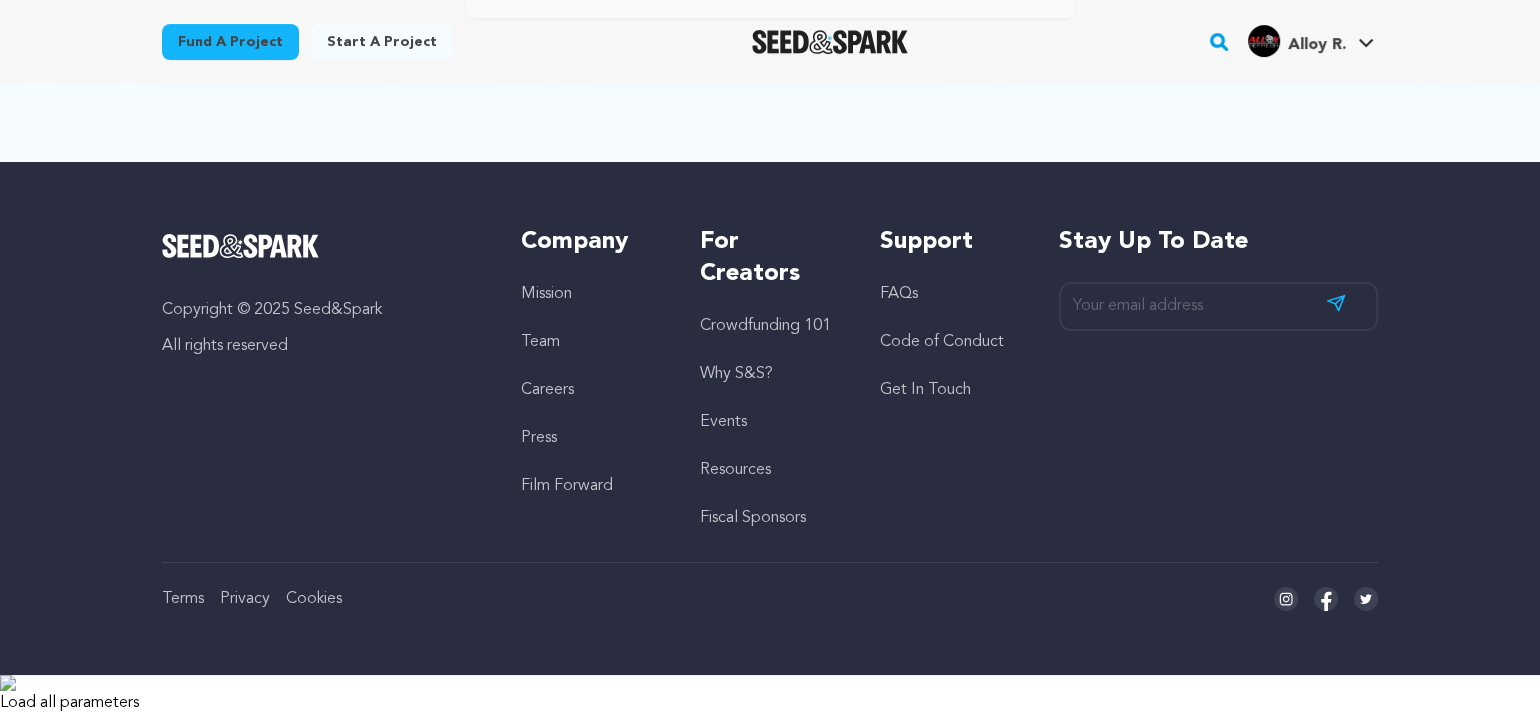 click 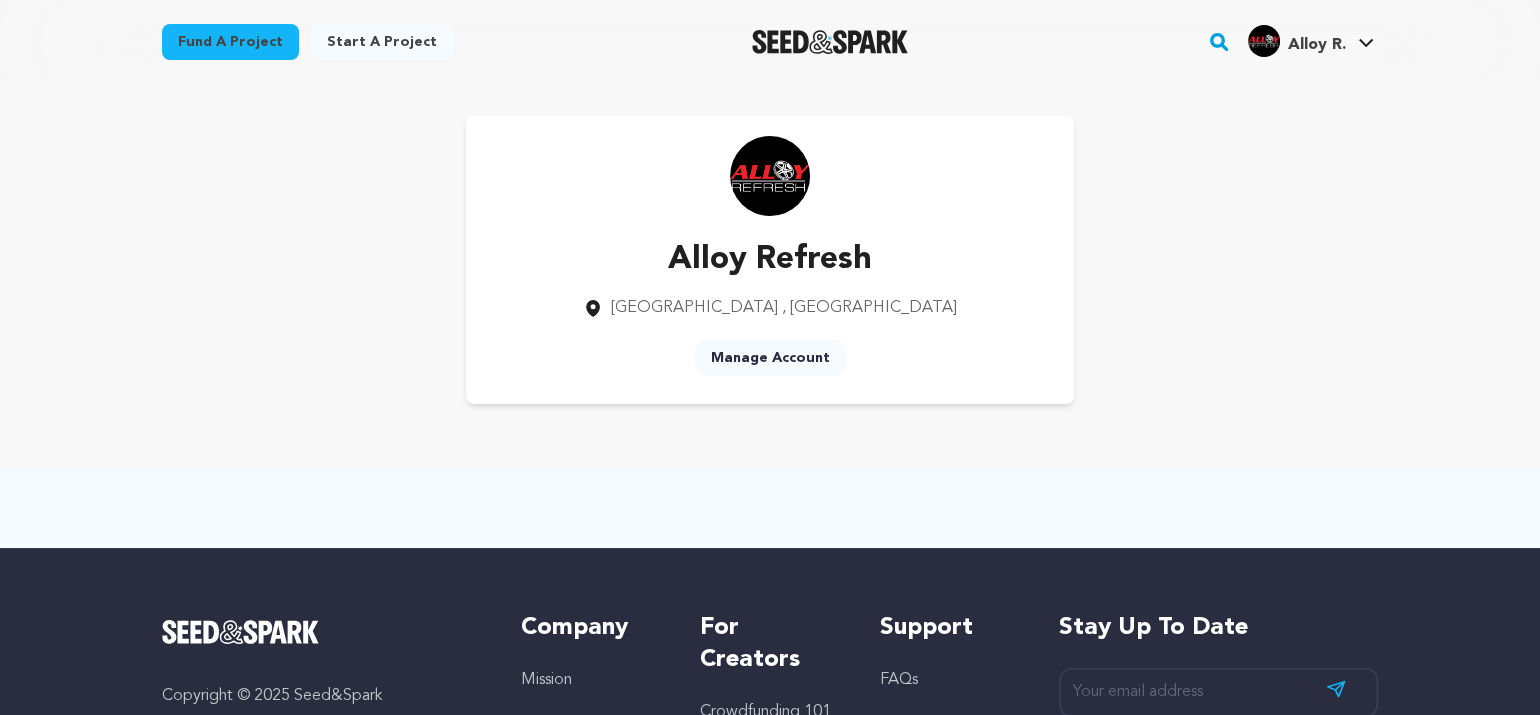 click on "Start a project" at bounding box center [382, 42] 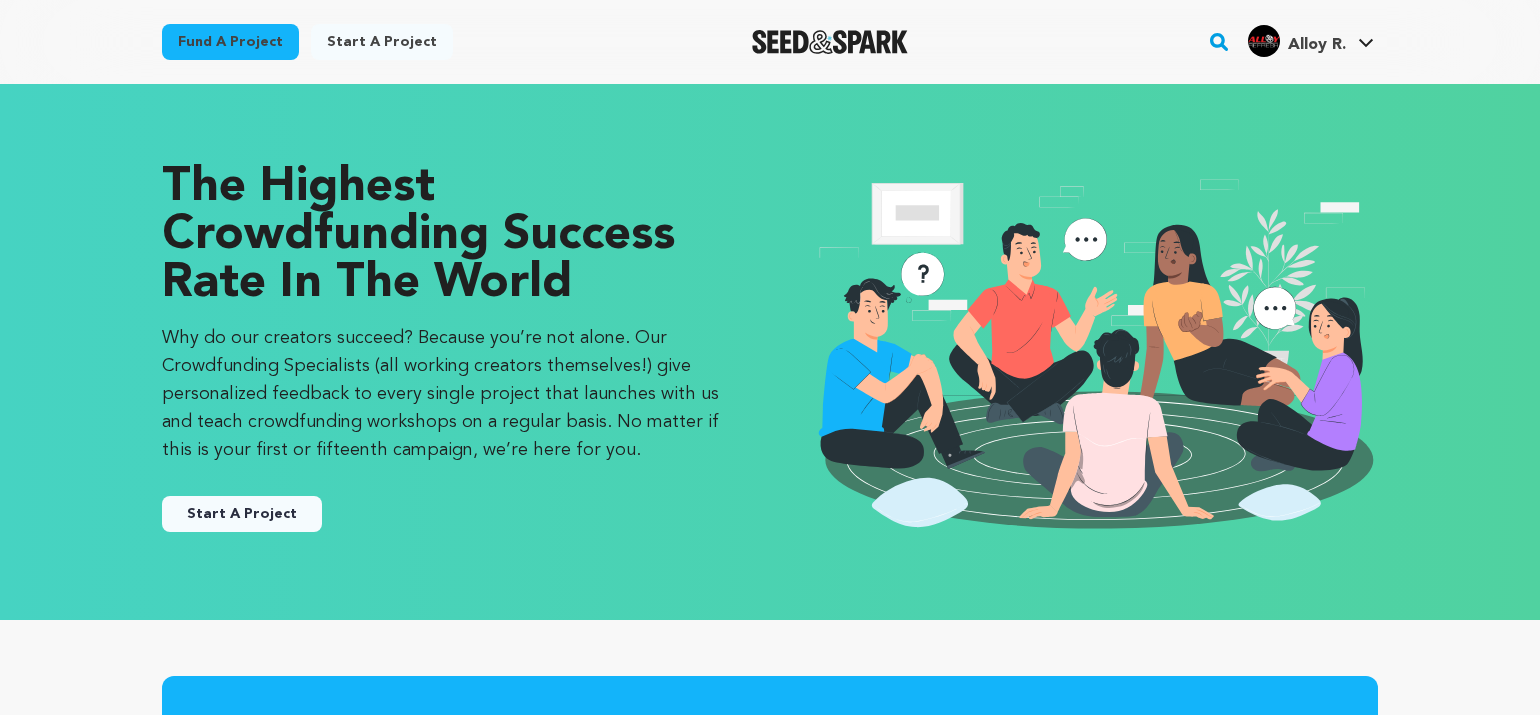 scroll, scrollTop: 0, scrollLeft: 0, axis: both 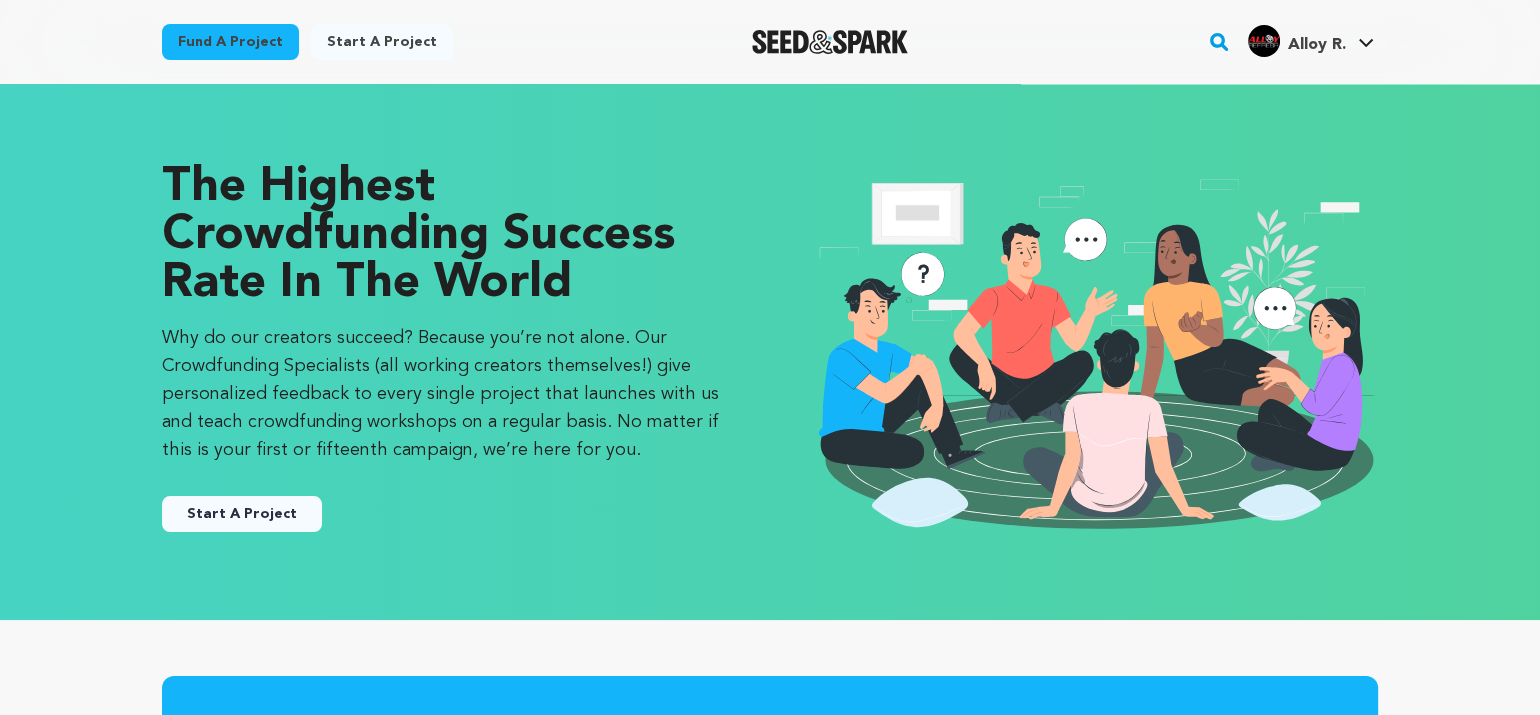 click on "Fund a project" at bounding box center (230, 42) 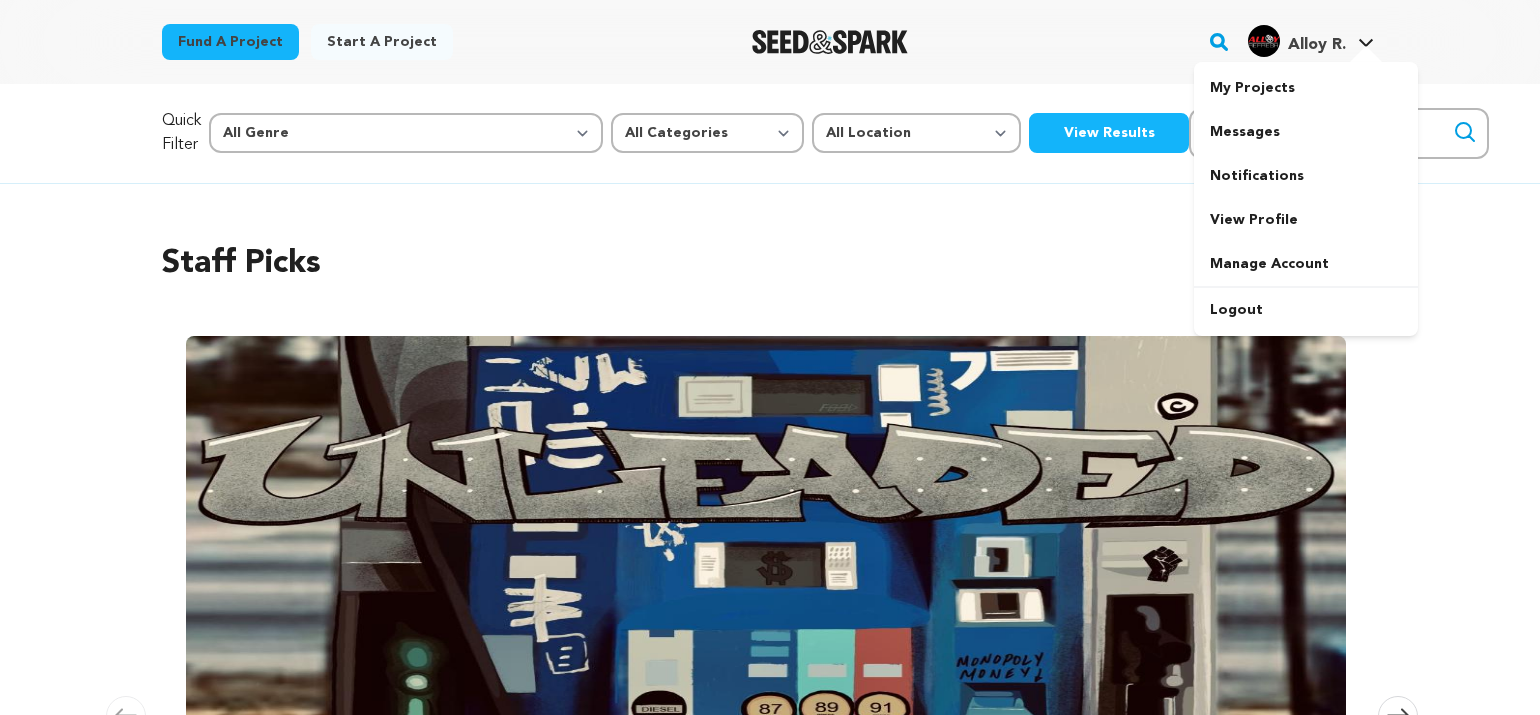 scroll, scrollTop: 0, scrollLeft: 0, axis: both 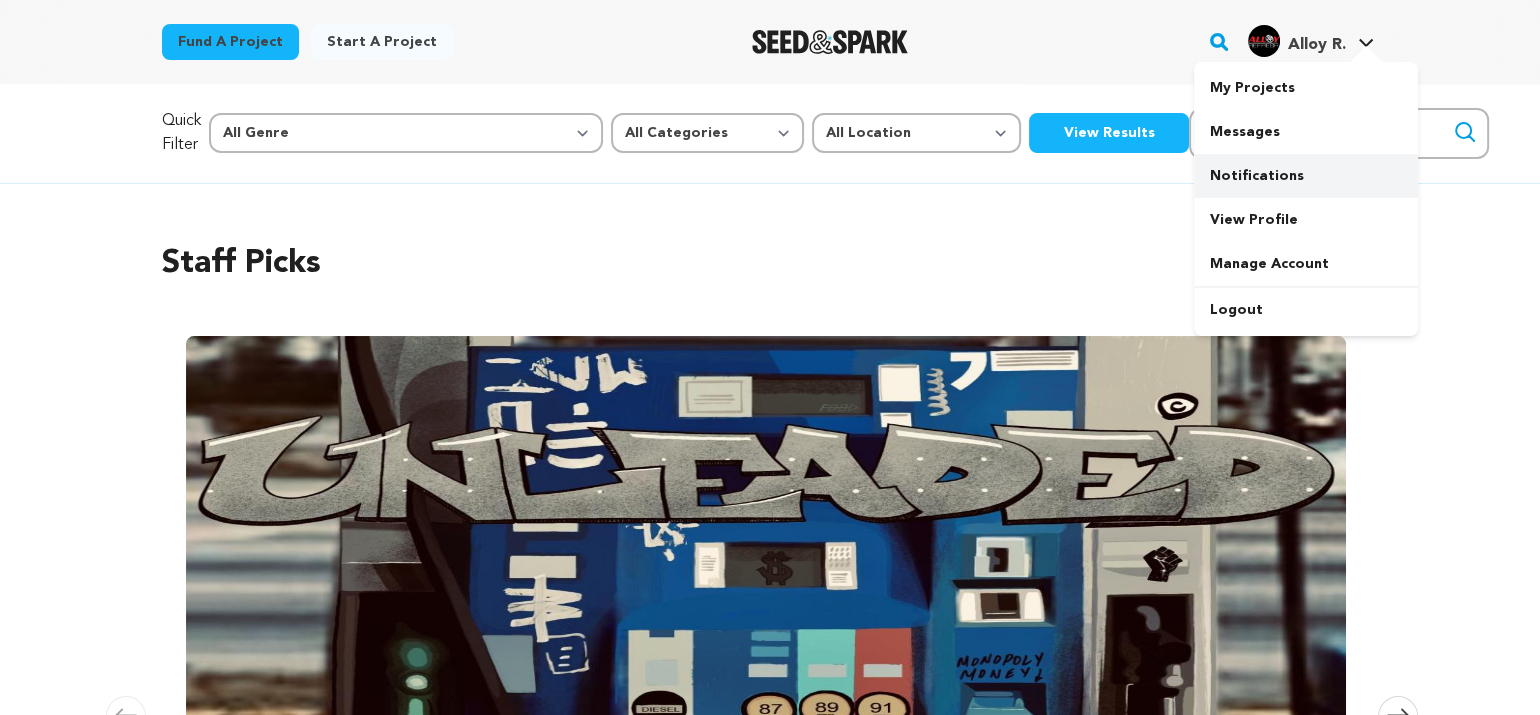 click on "Notifications" at bounding box center (1306, 176) 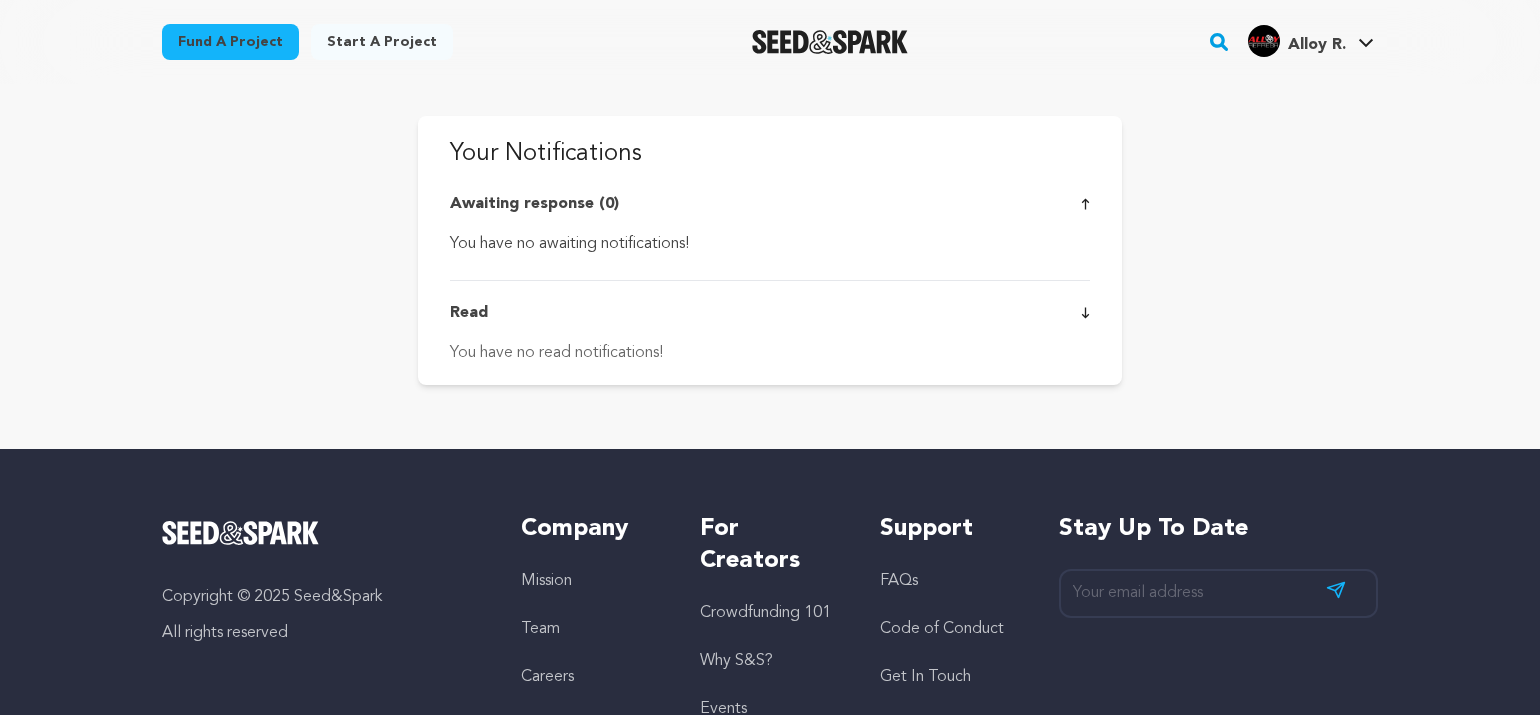 scroll, scrollTop: 0, scrollLeft: 0, axis: both 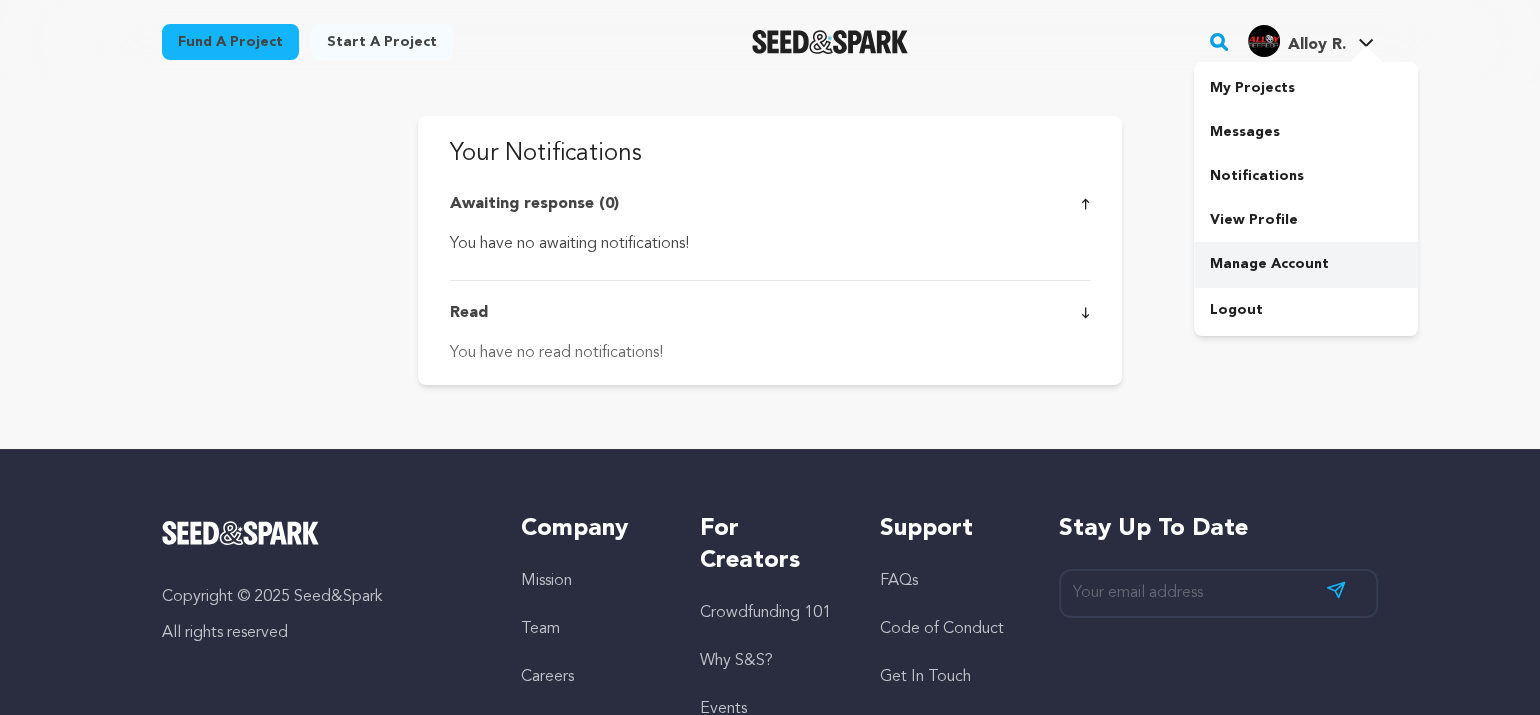 click on "Manage Account" at bounding box center [1306, 264] 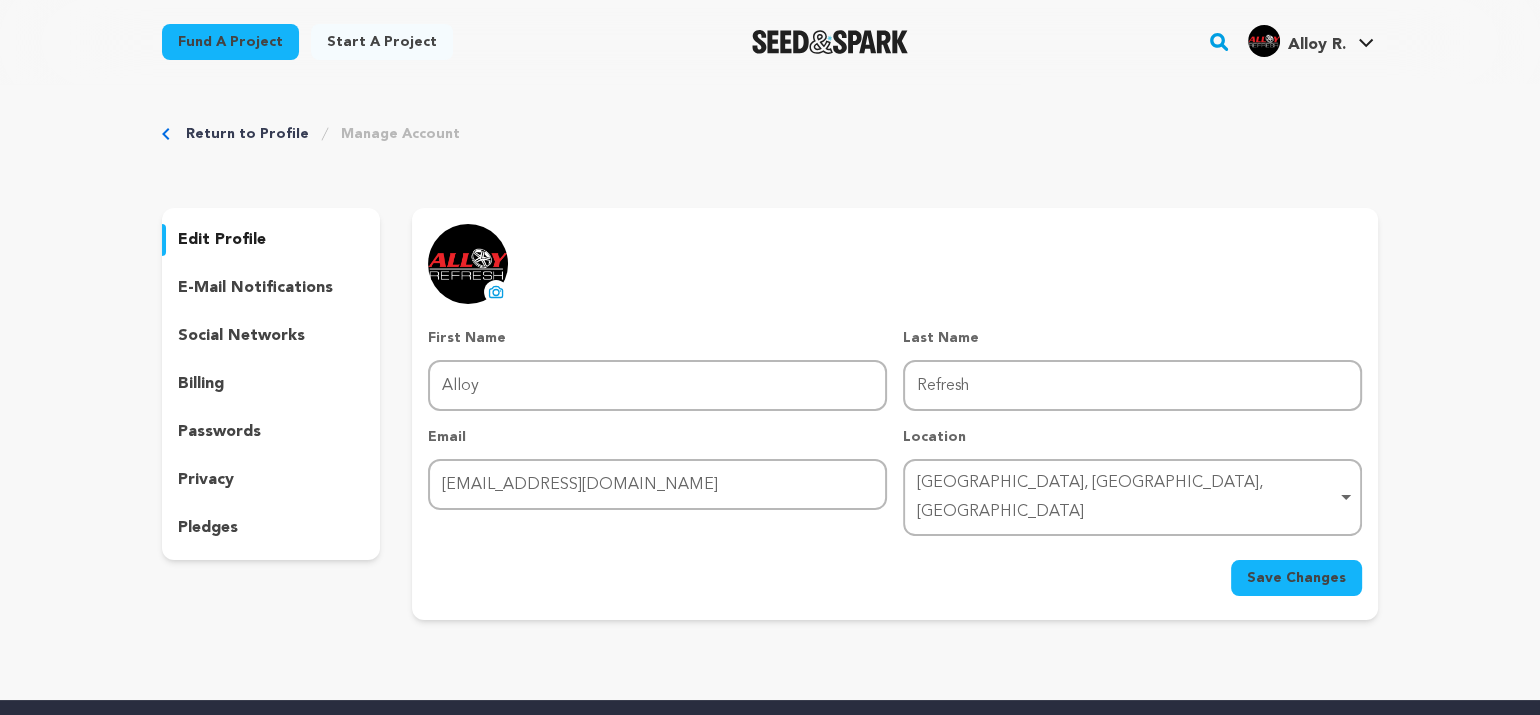scroll, scrollTop: 333, scrollLeft: 0, axis: vertical 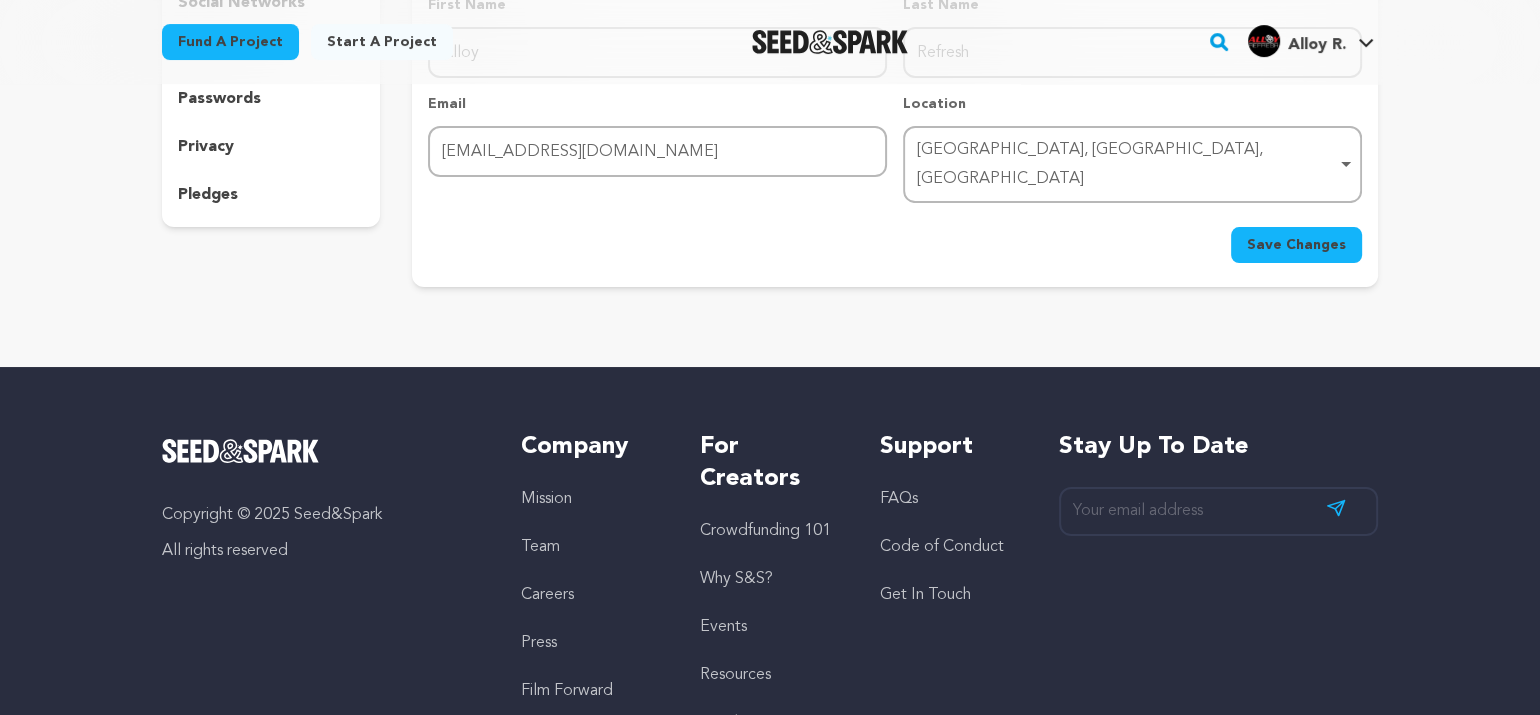 click on "pledges" at bounding box center (271, 195) 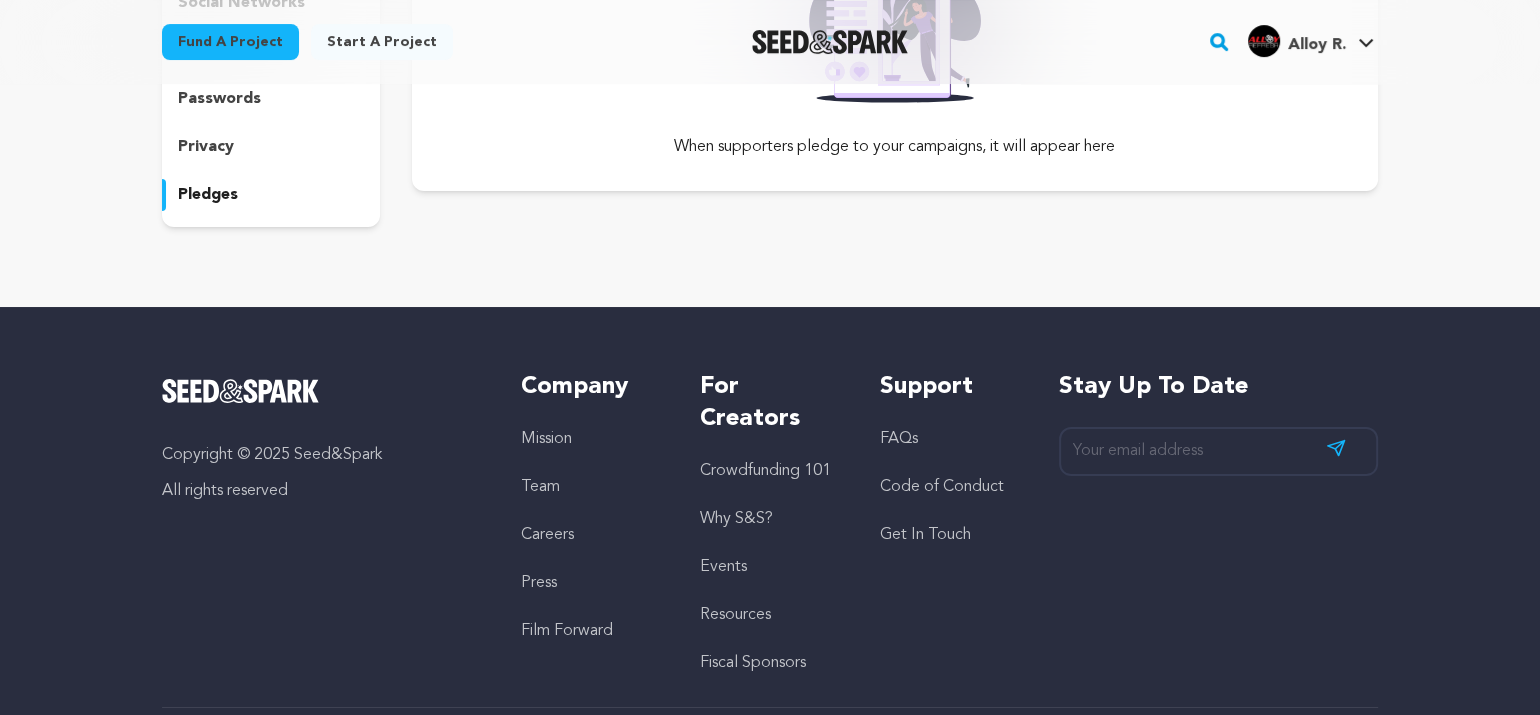 scroll, scrollTop: 166, scrollLeft: 0, axis: vertical 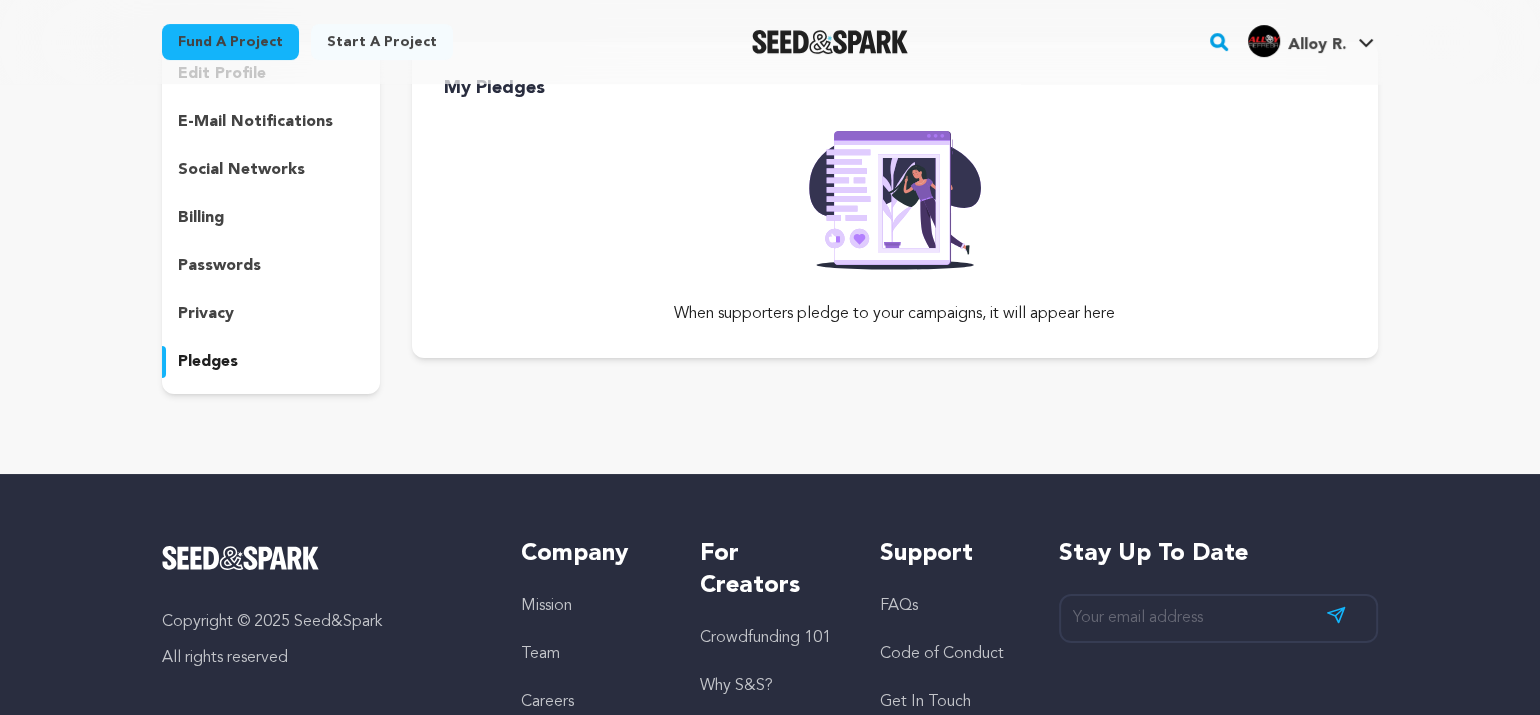 click on "social networks" at bounding box center [241, 170] 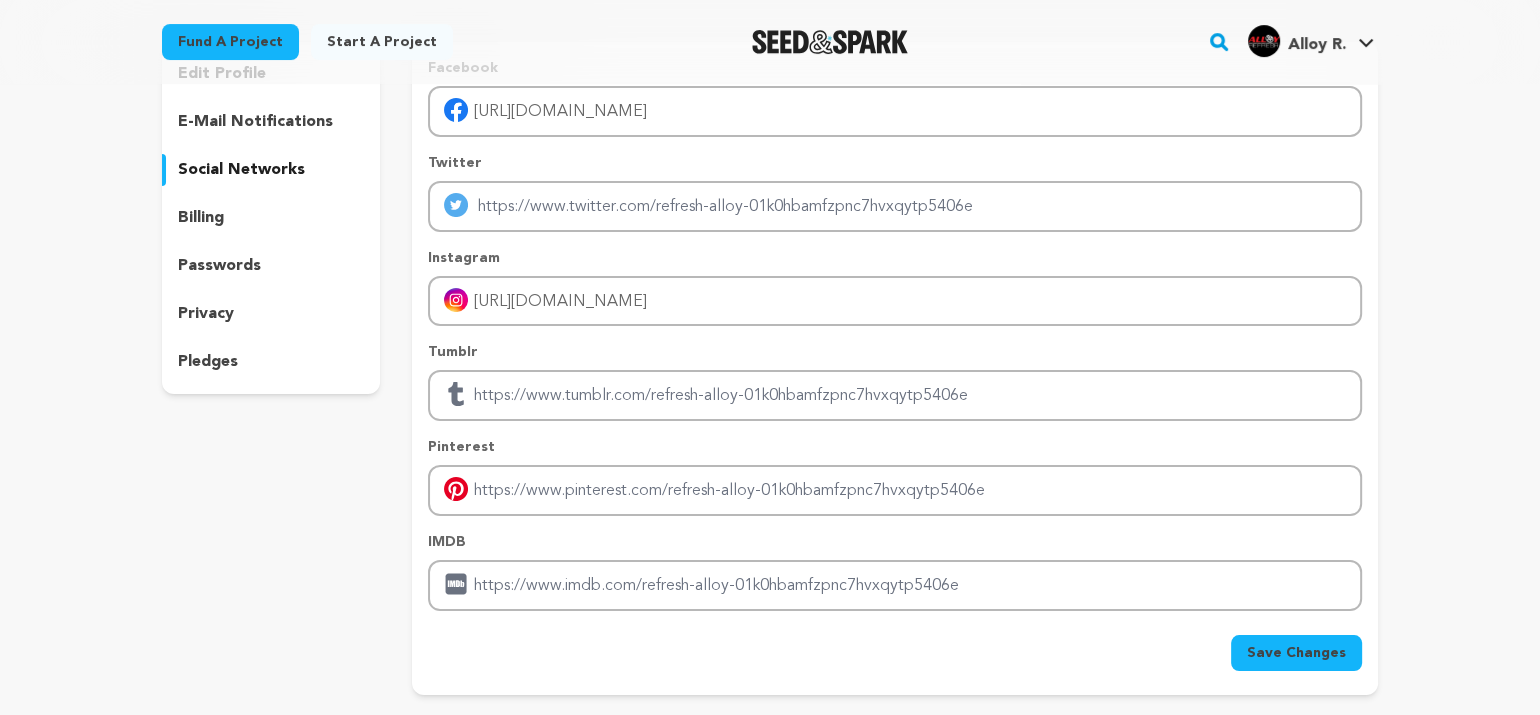 click at bounding box center (830, 42) 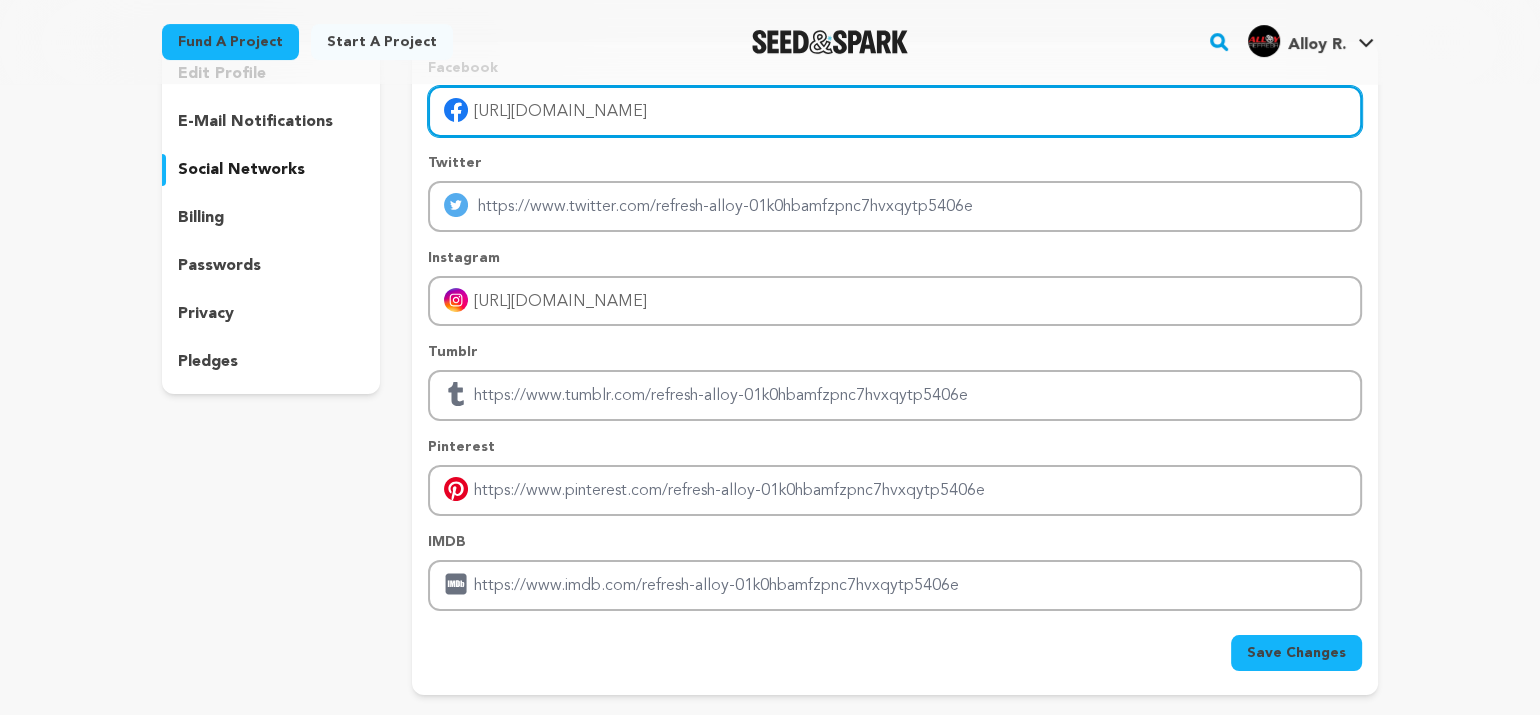 click on "https://www.facebook.com/AlloyRefresh/" at bounding box center (895, 111) 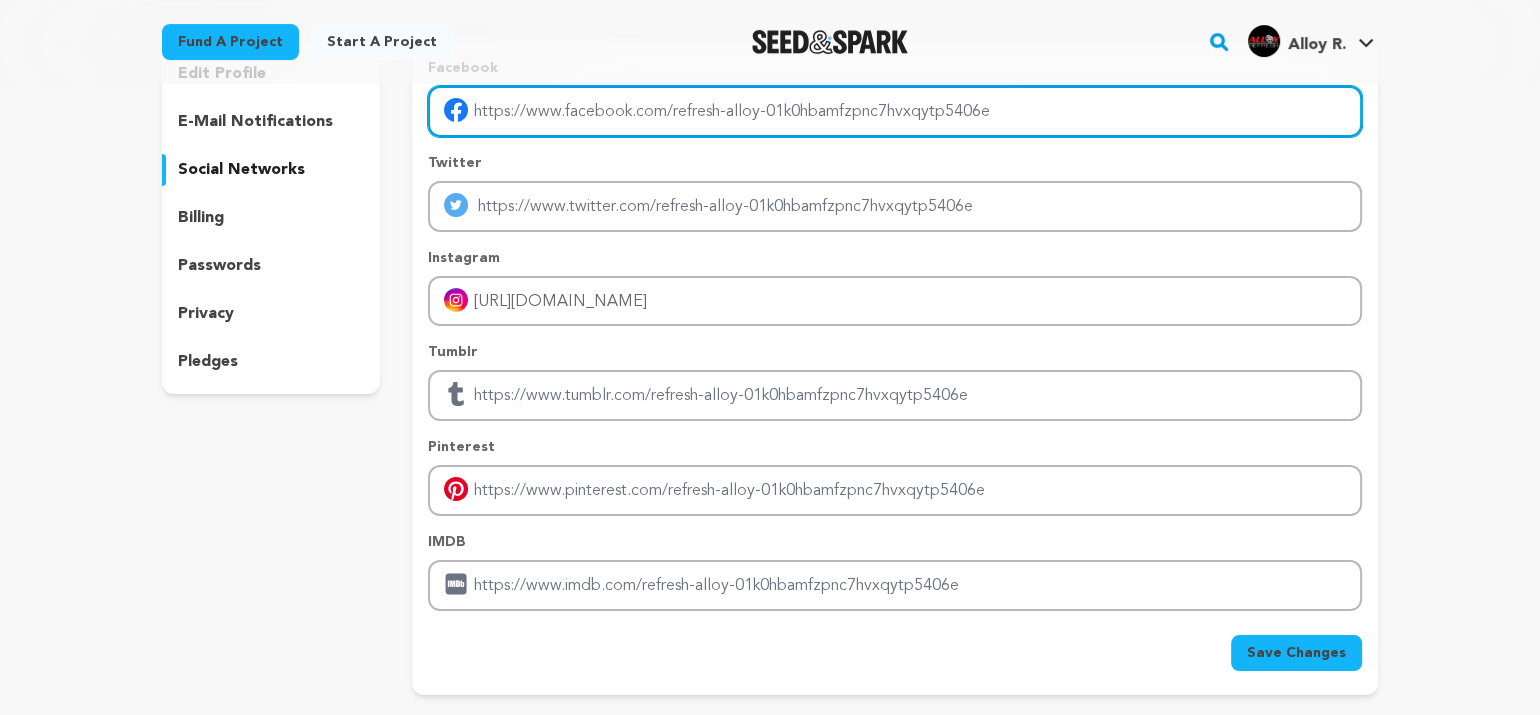 paste on "https://www.facebook.com/AlloyRefresh/" 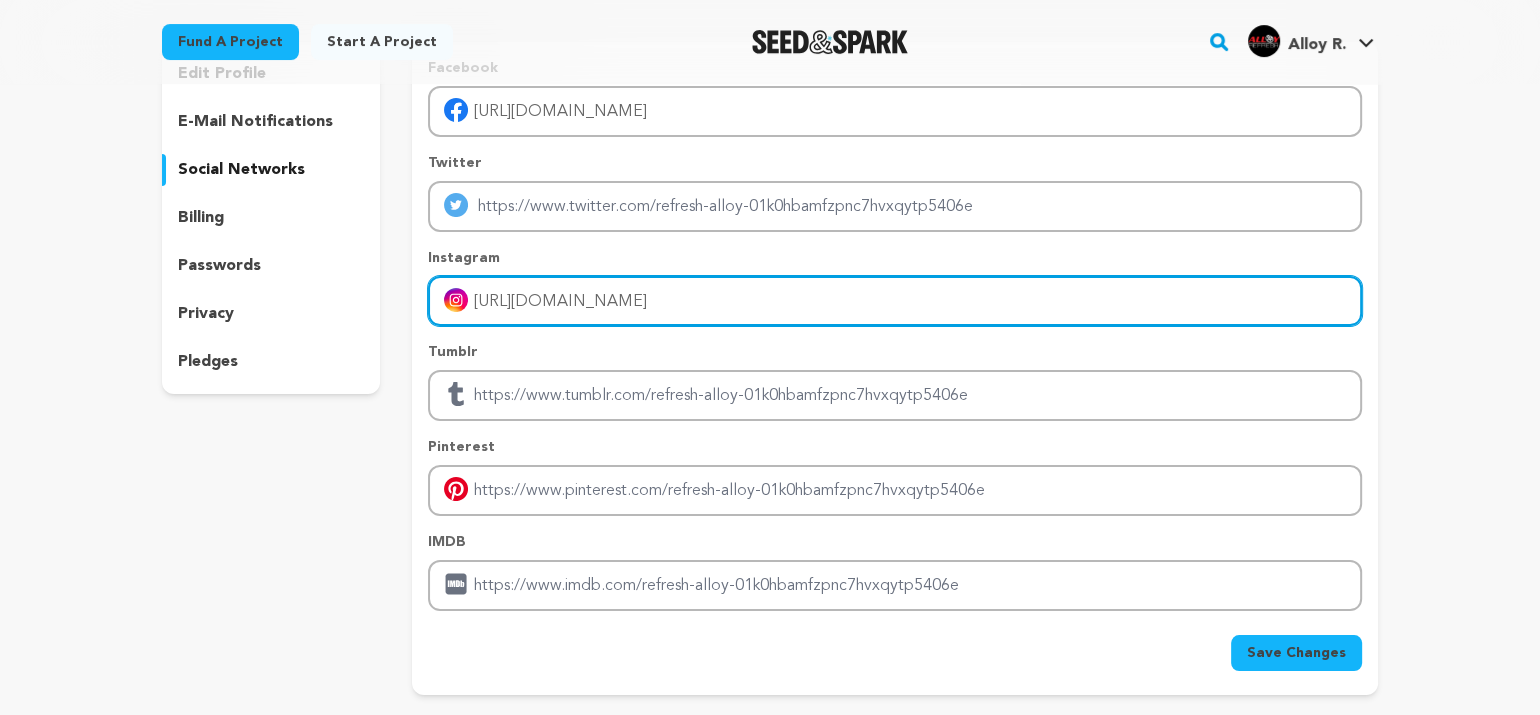 click on "https://www.instagram.com/alloyrefreshuk/" at bounding box center [895, 301] 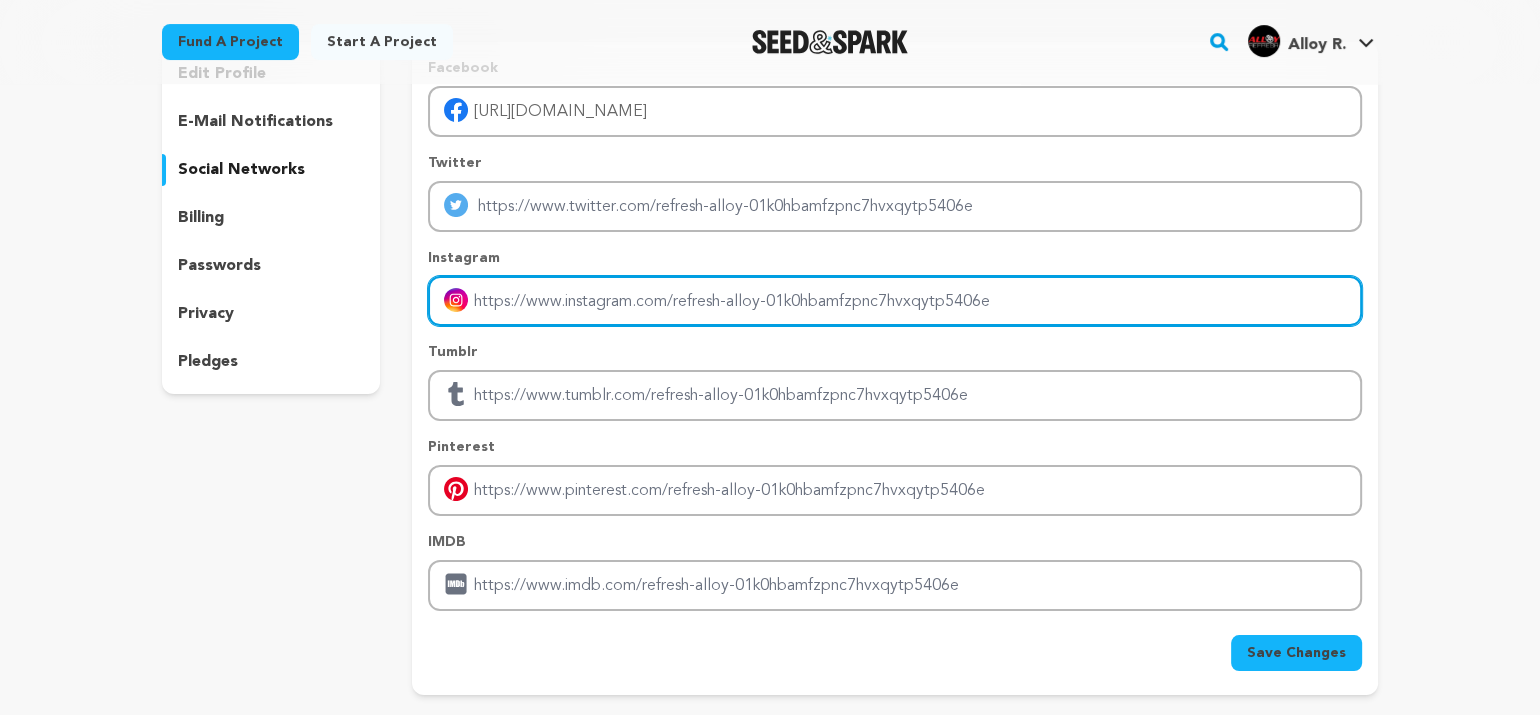 paste on "https://www.instagram.com/alloyrefreshuk/" 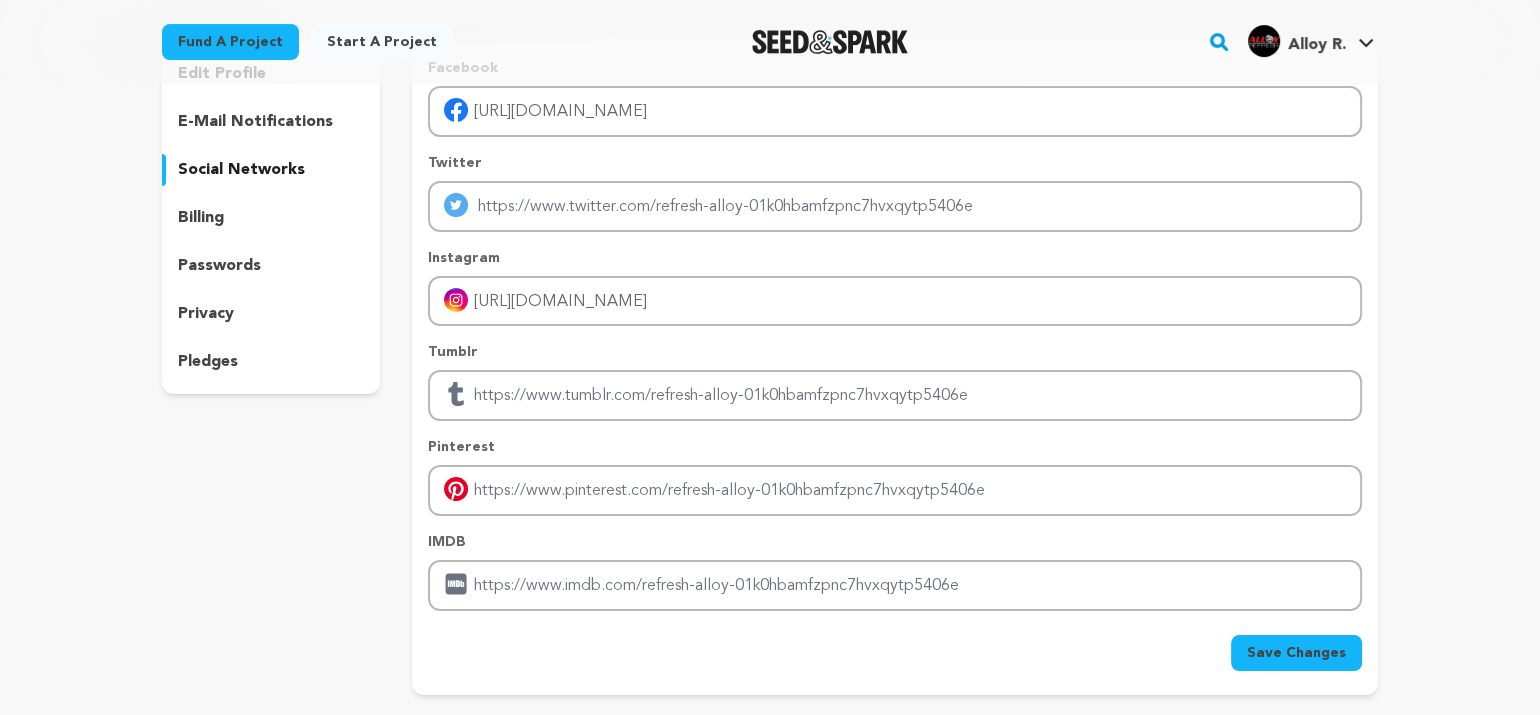 click on "Save Changes" at bounding box center (1296, 653) 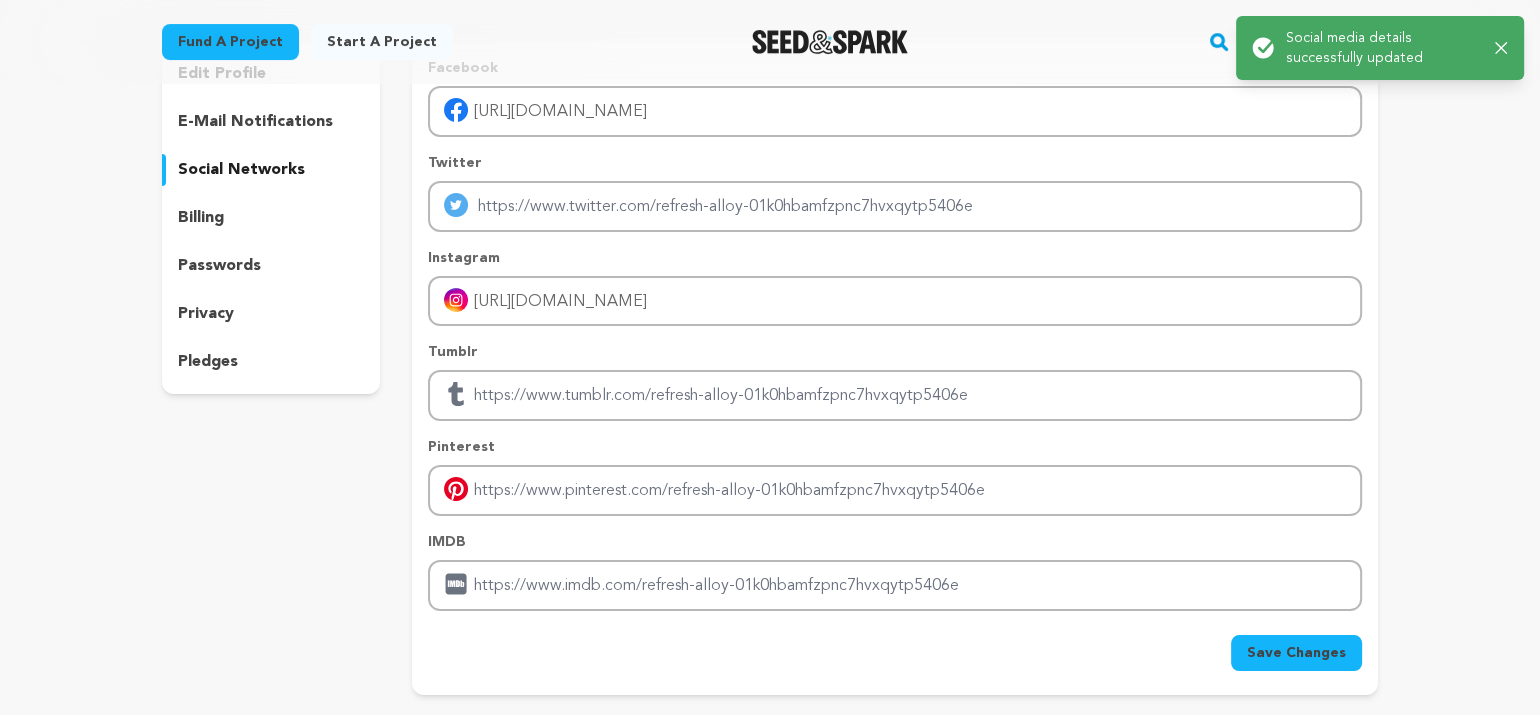 scroll, scrollTop: 0, scrollLeft: 0, axis: both 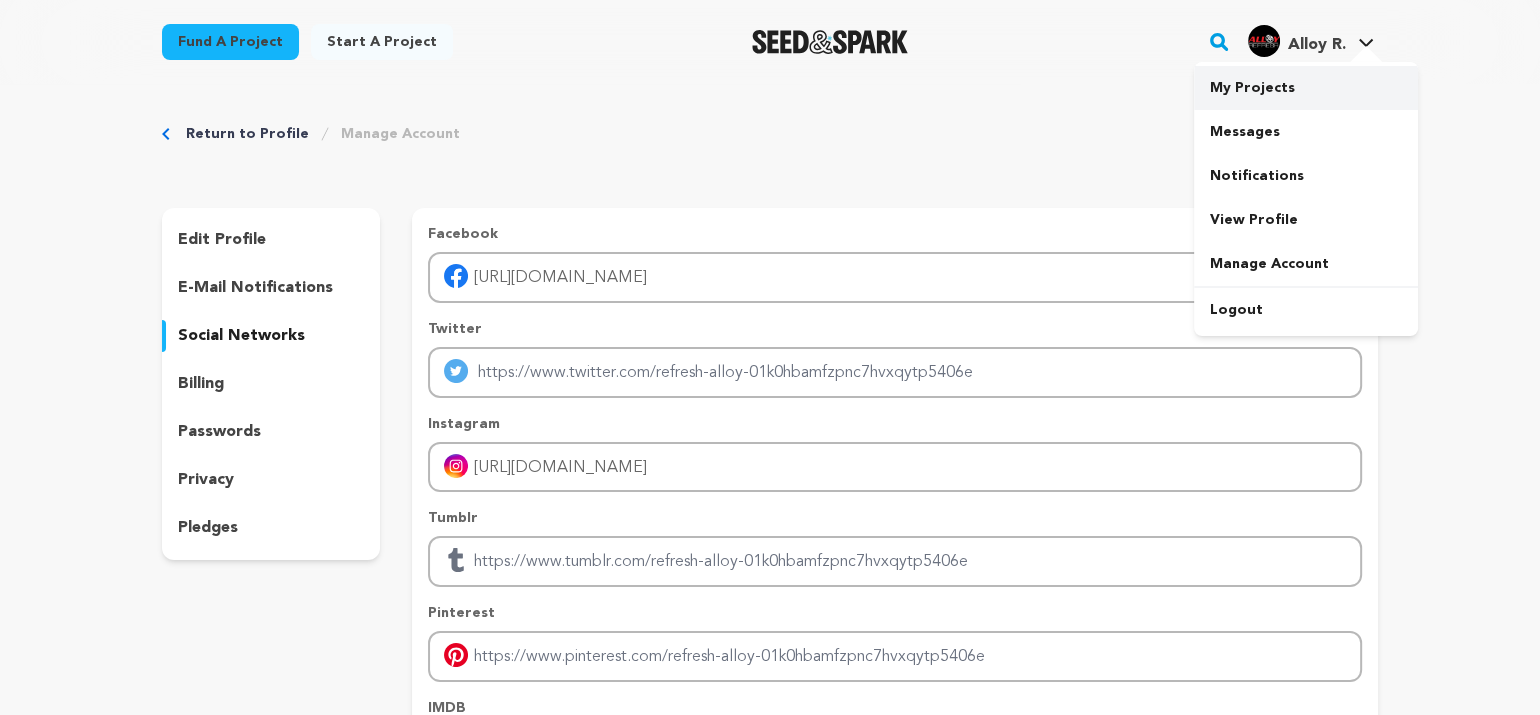 click on "My Projects" at bounding box center [1306, 88] 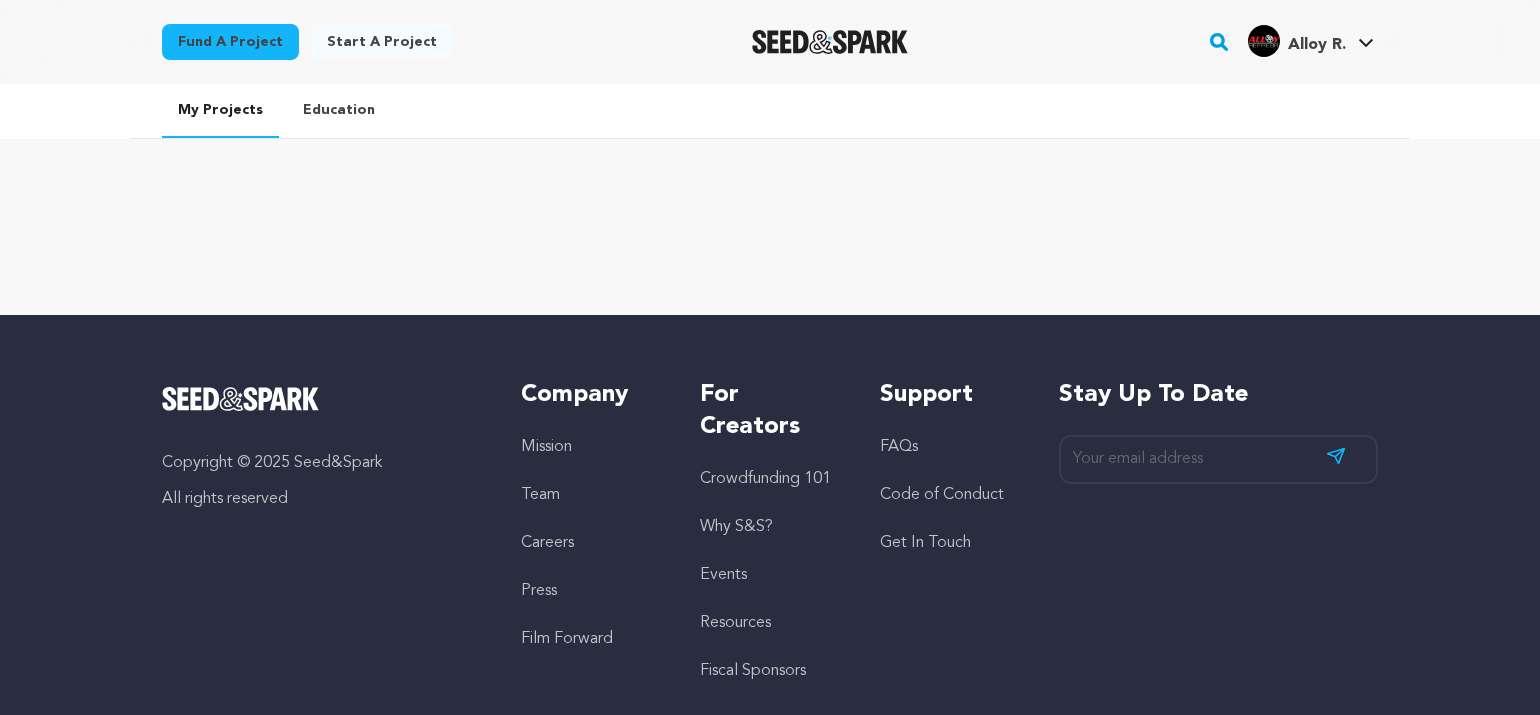 scroll, scrollTop: 0, scrollLeft: 0, axis: both 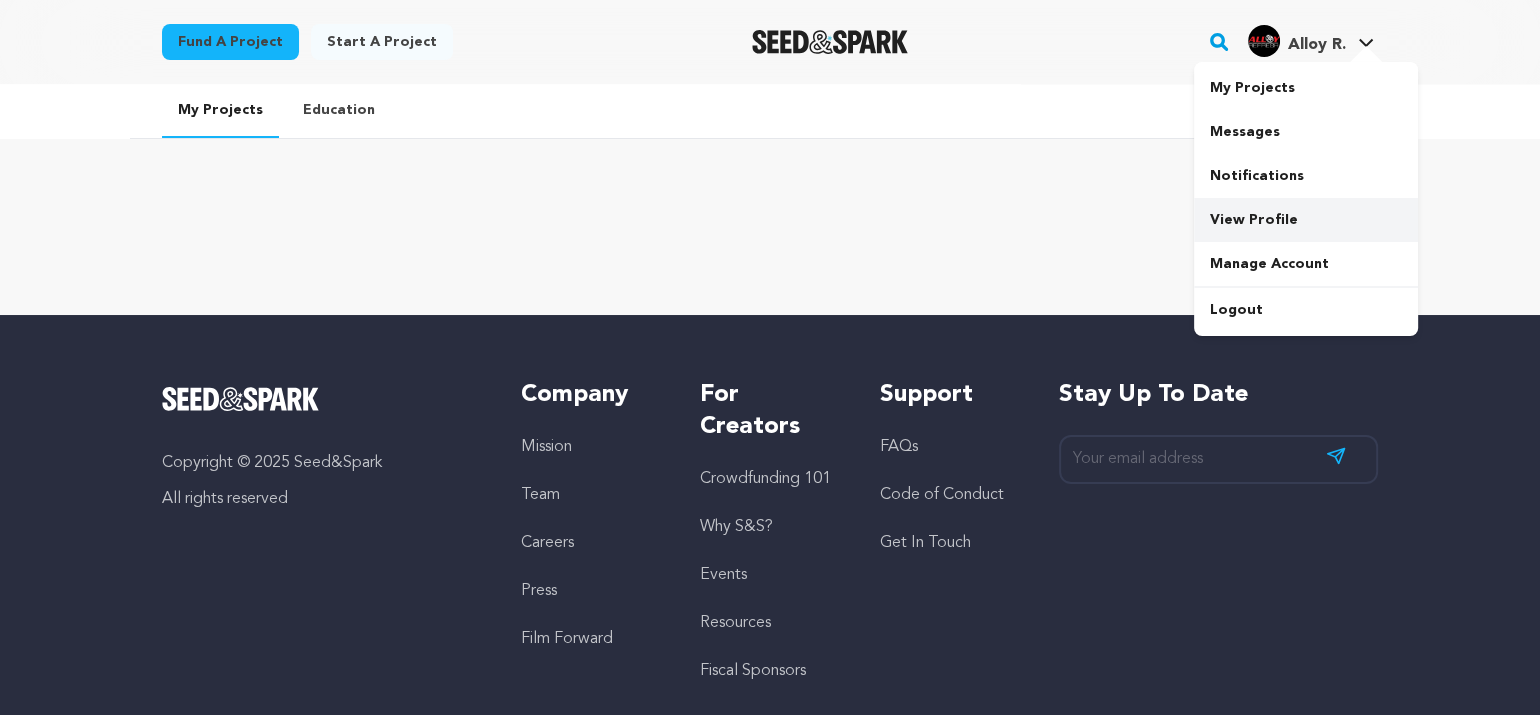 click on "View Profile" at bounding box center [1306, 220] 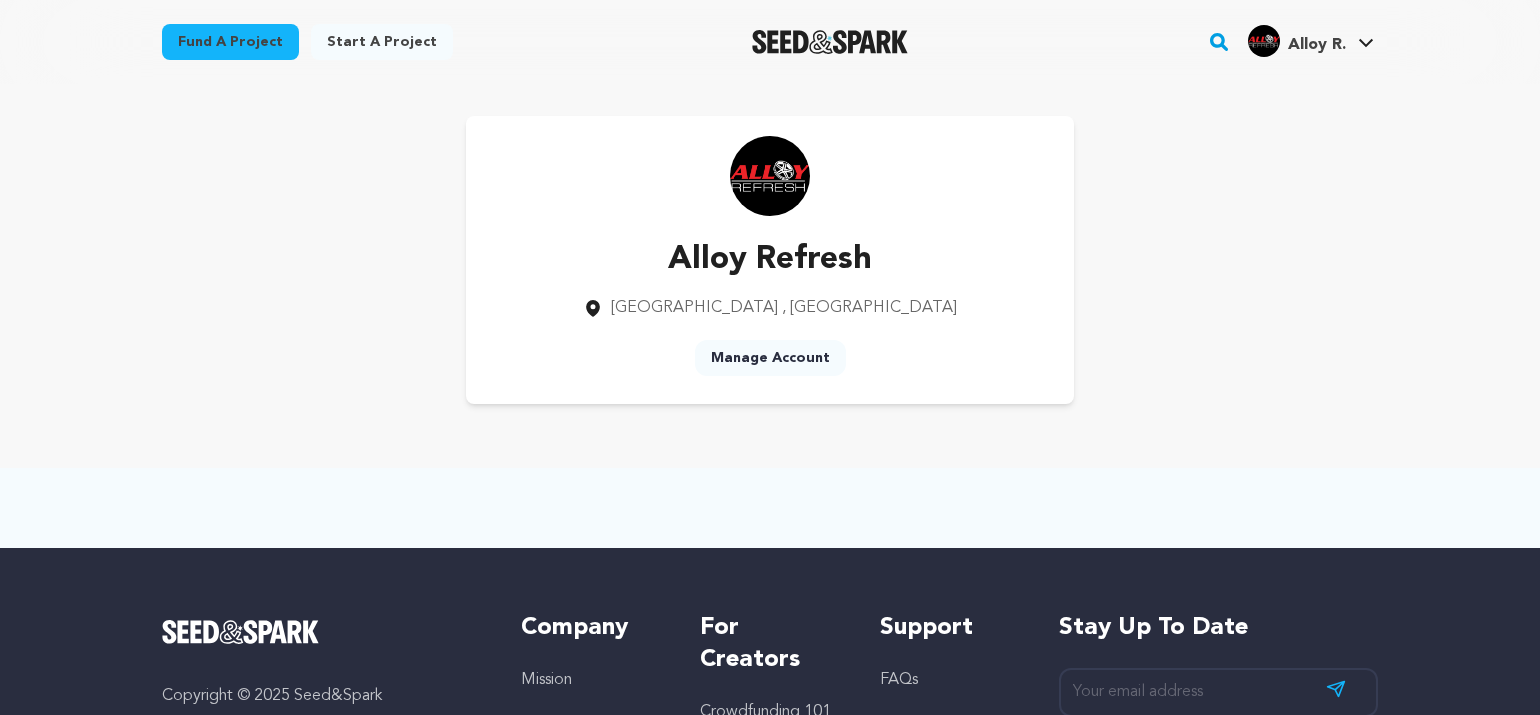 scroll, scrollTop: 0, scrollLeft: 0, axis: both 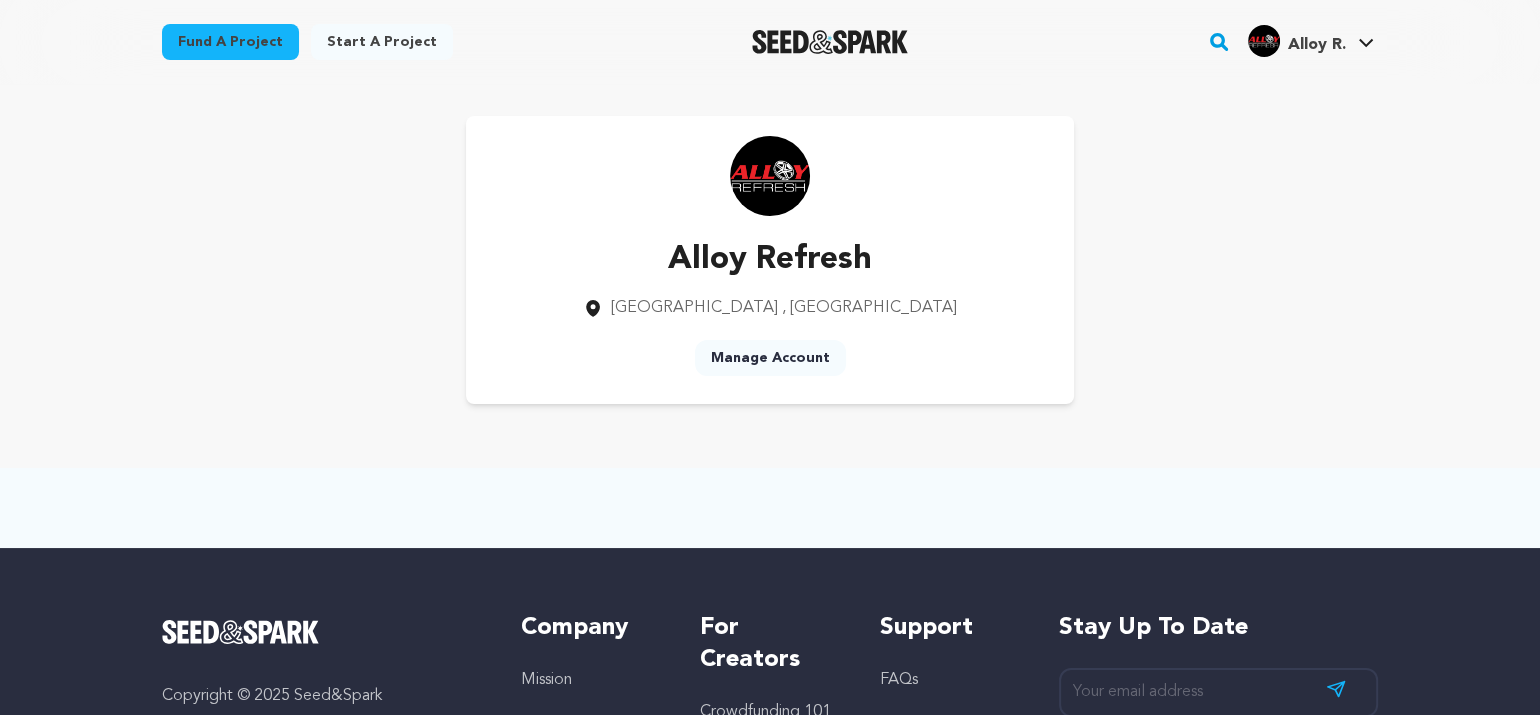 click on "Alloy Refresh
[GEOGRAPHIC_DATA]
, [GEOGRAPHIC_DATA]
Manage Account" at bounding box center (770, 260) 